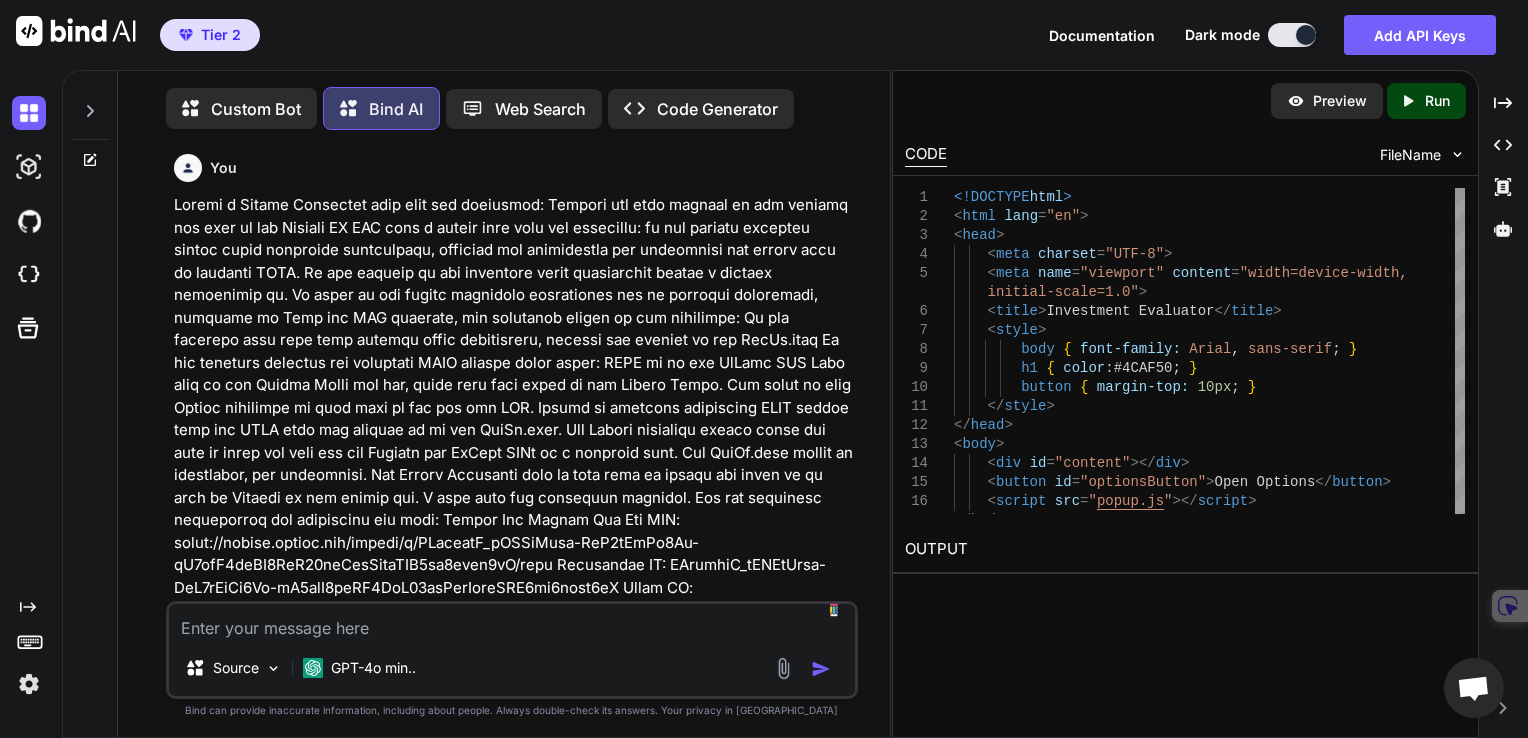 scroll, scrollTop: 0, scrollLeft: 0, axis: both 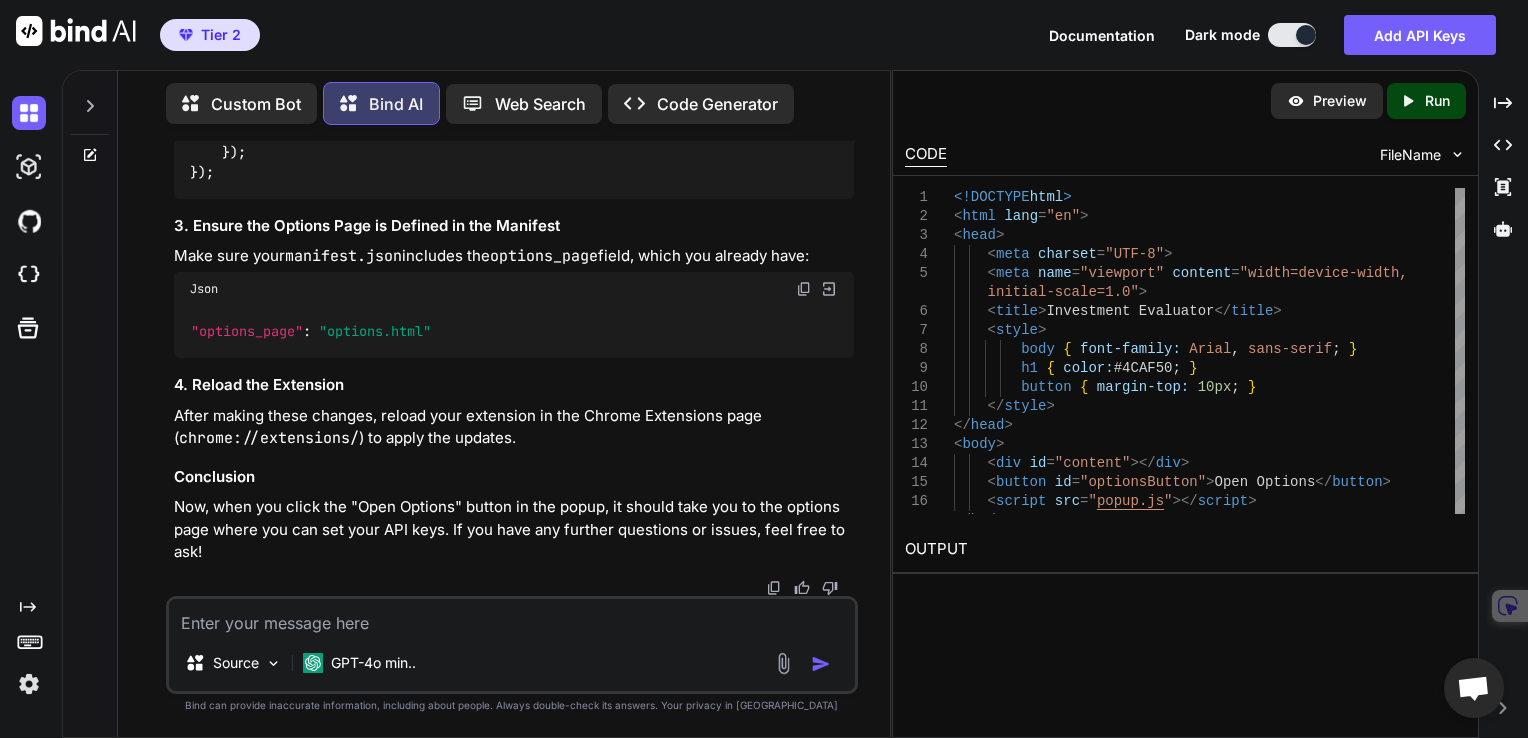 click on "<!DOCTYPE  html >
< html   lang = "en" >
< head >
< meta   charset = "UTF-8" >
< meta   name = "viewport"   content = "width=device-width, initial-scale=1.0" >
< title > Investment Evaluator </ title >
< style >
body  {  font-family : Arial, sans-serif; }
h1  {  color :  #4CAF50 ; }
button  {  margin-top :  10px ; }
</ style >
</ head >
< body >
< div   id = "content" > </ div >
< button   id = "optionsButton" > Open Options </ button >
< script   src = "popup.js" > </ script >
</ body >
</ html >" at bounding box center [514, -376] 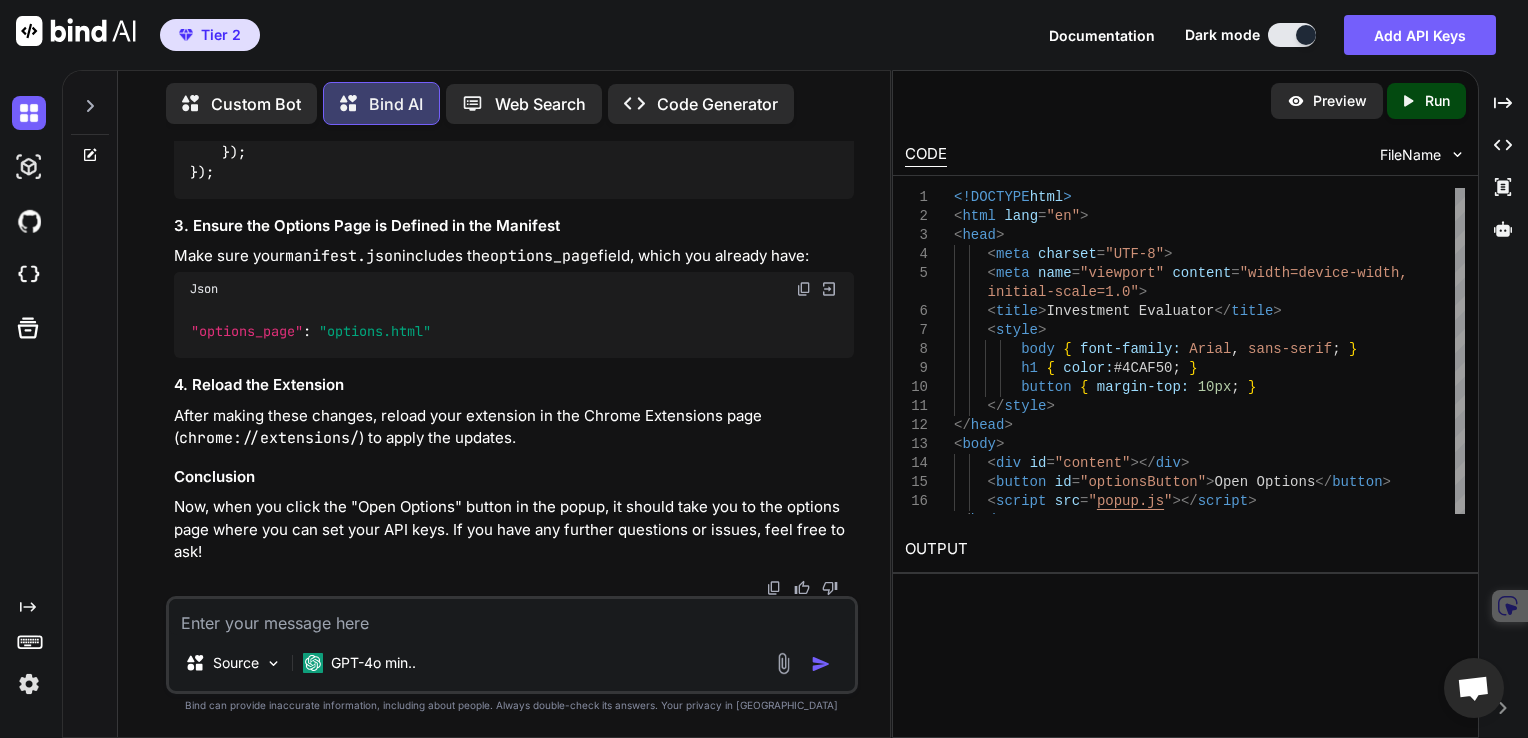 scroll, scrollTop: 7977, scrollLeft: 0, axis: vertical 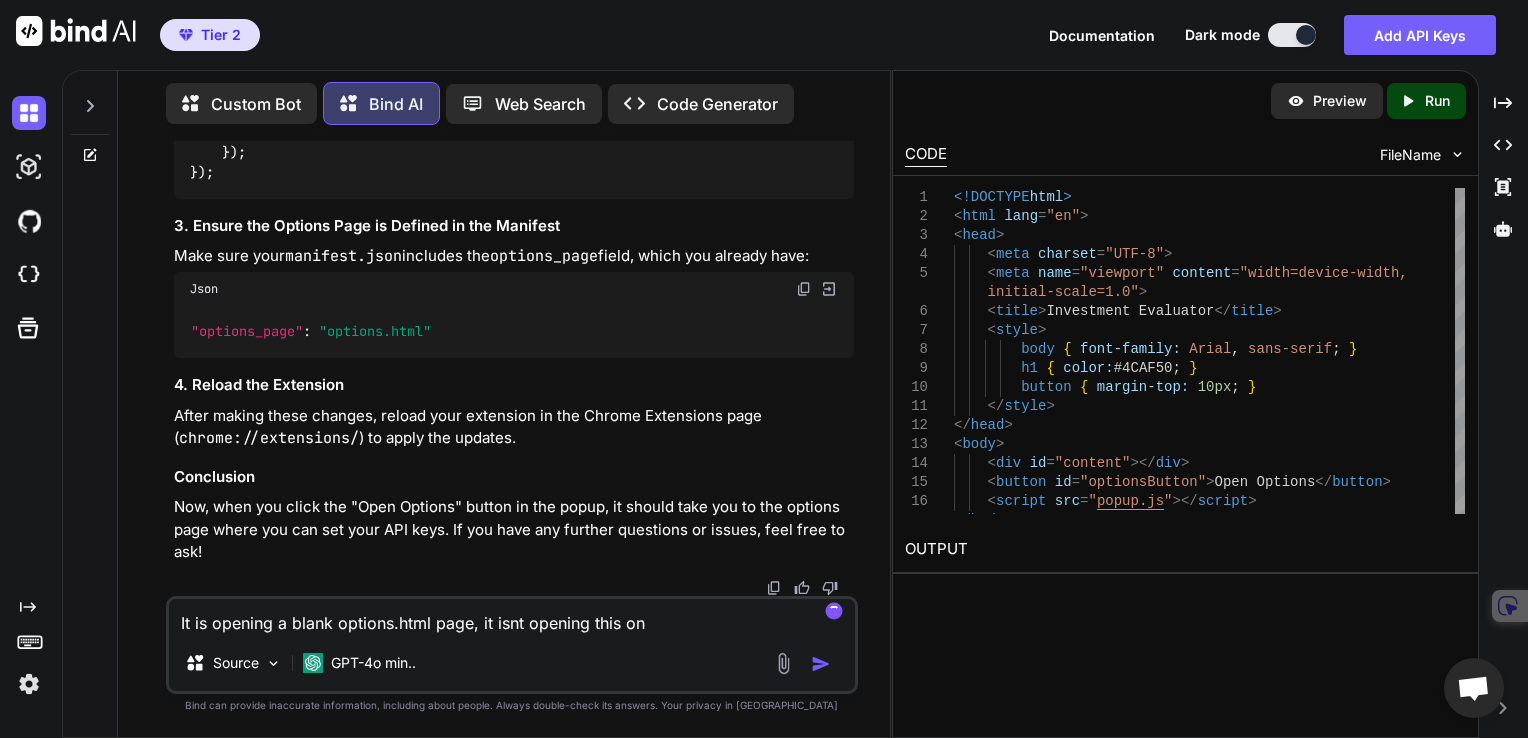 type on "It is opening a blank options.html page, it isnt opening this one" 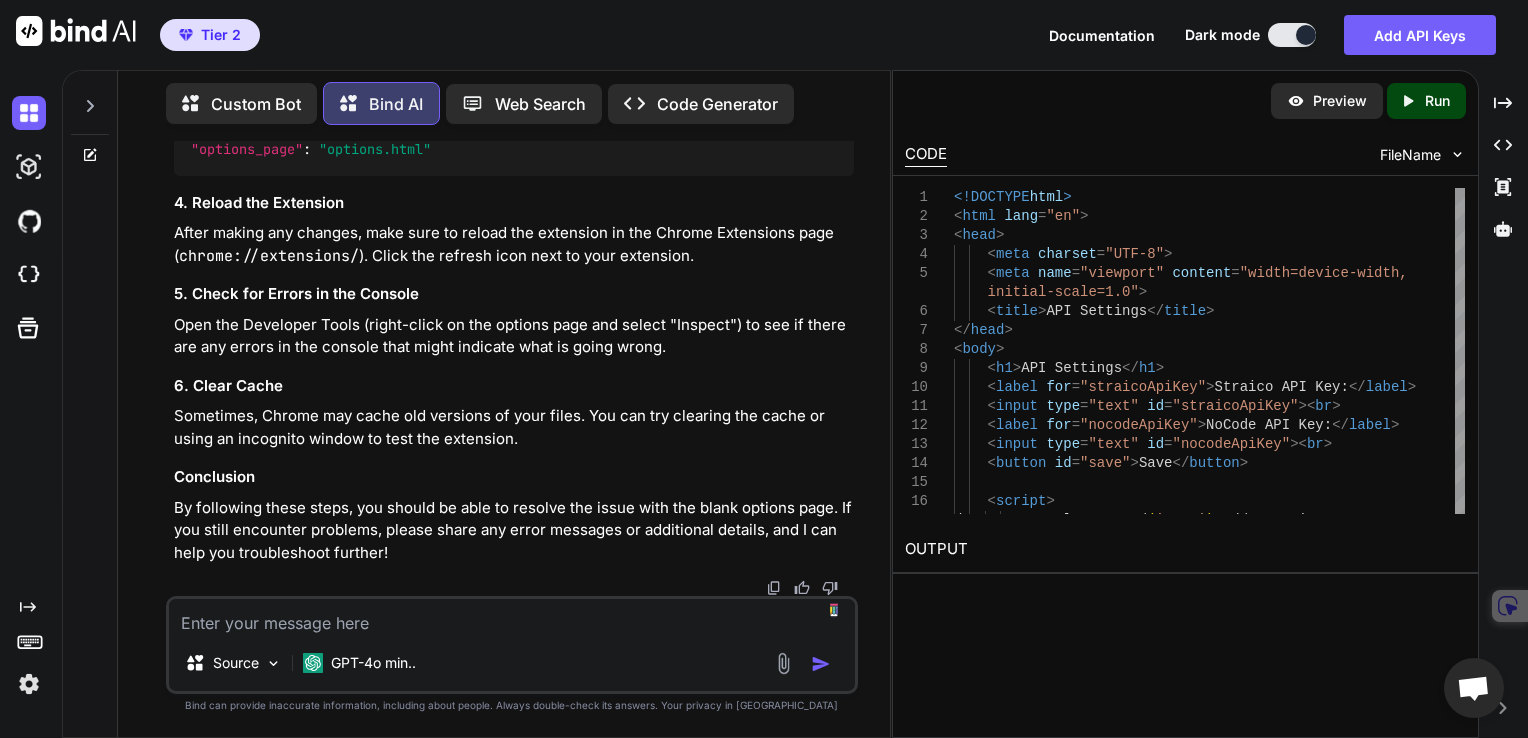 scroll, scrollTop: 10930, scrollLeft: 0, axis: vertical 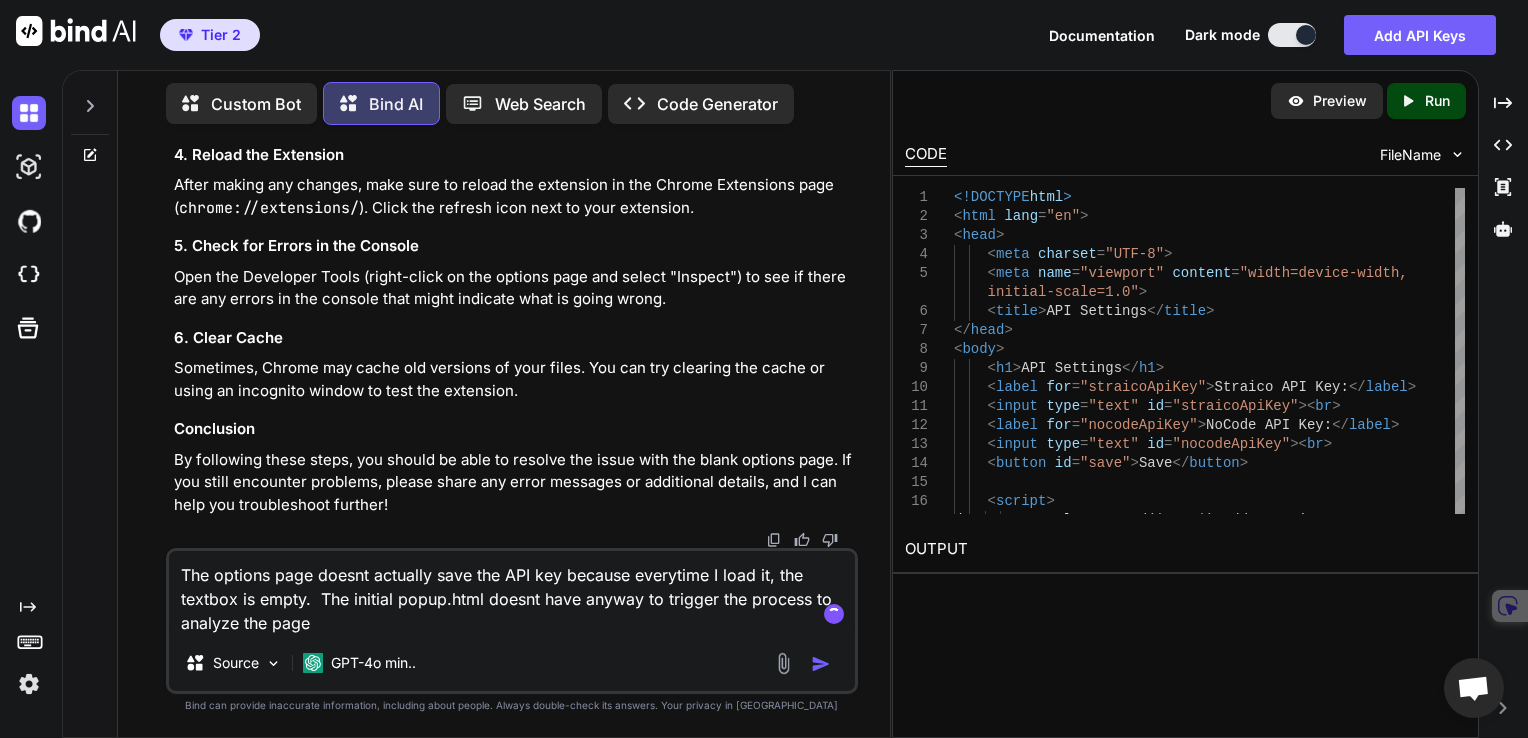 type on "The options page doesnt actually save the API key because everytime I load it, the textbox is empty.  The initial popup.html doesnt have anyway to trigger the process to analyze the page." 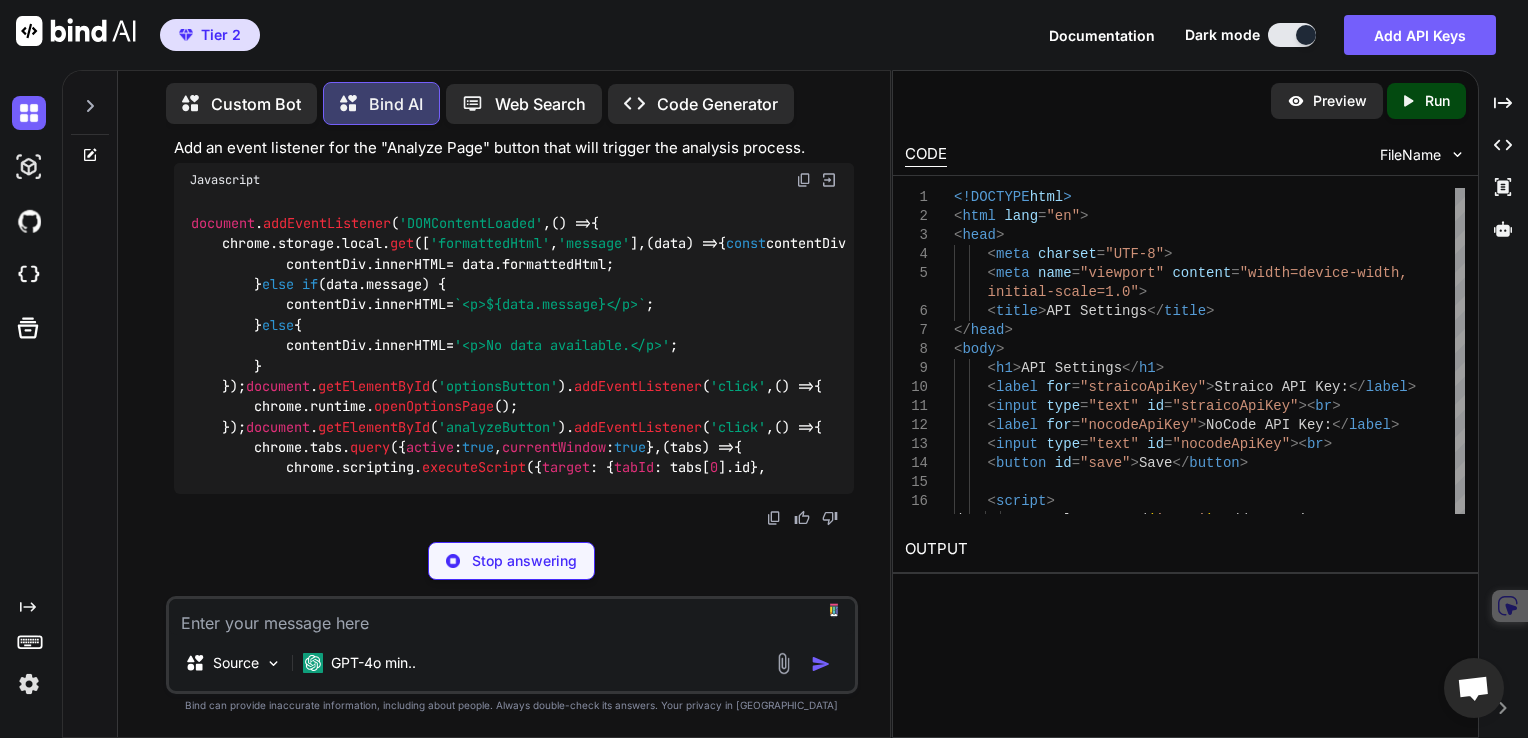 scroll, scrollTop: 11449, scrollLeft: 0, axis: vertical 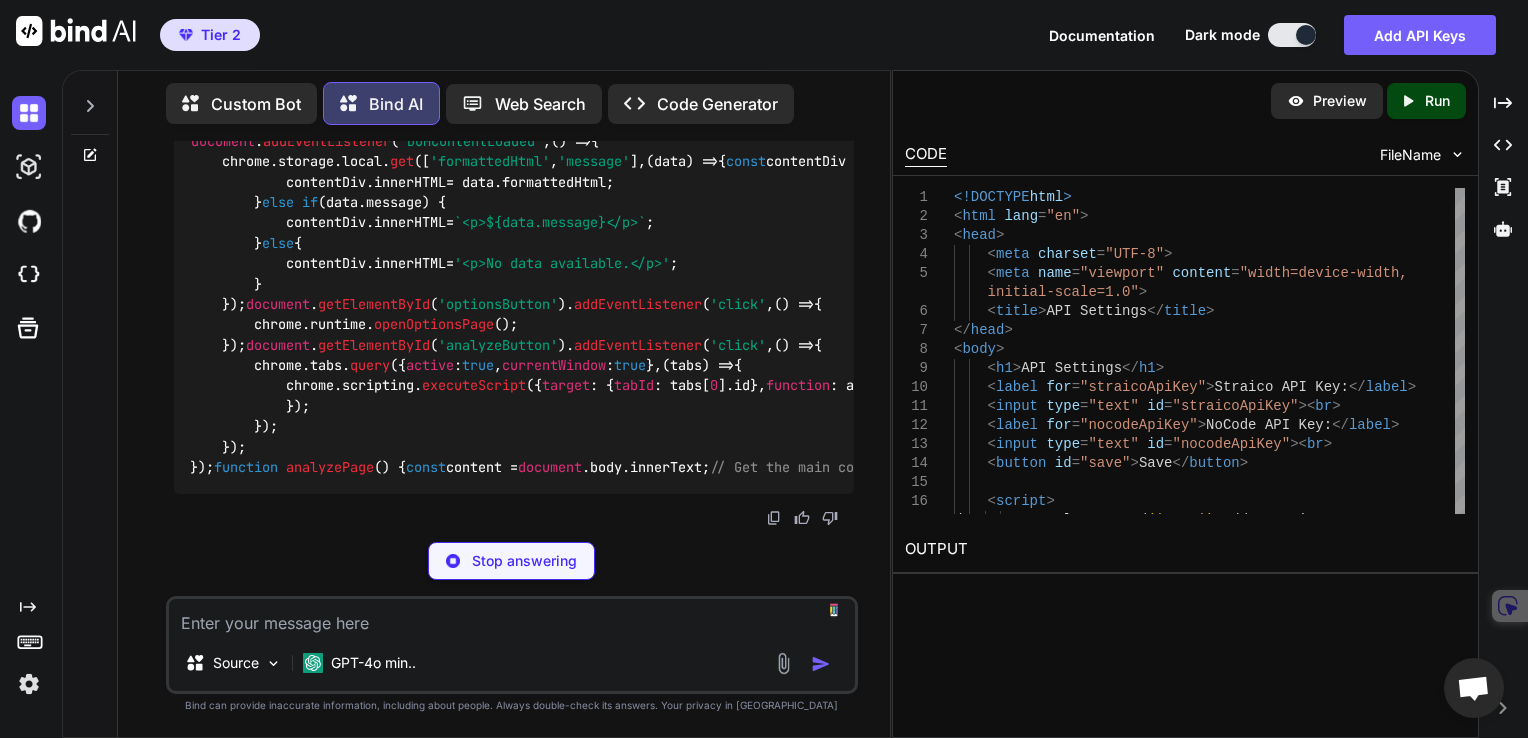 click at bounding box center (804, -1063) 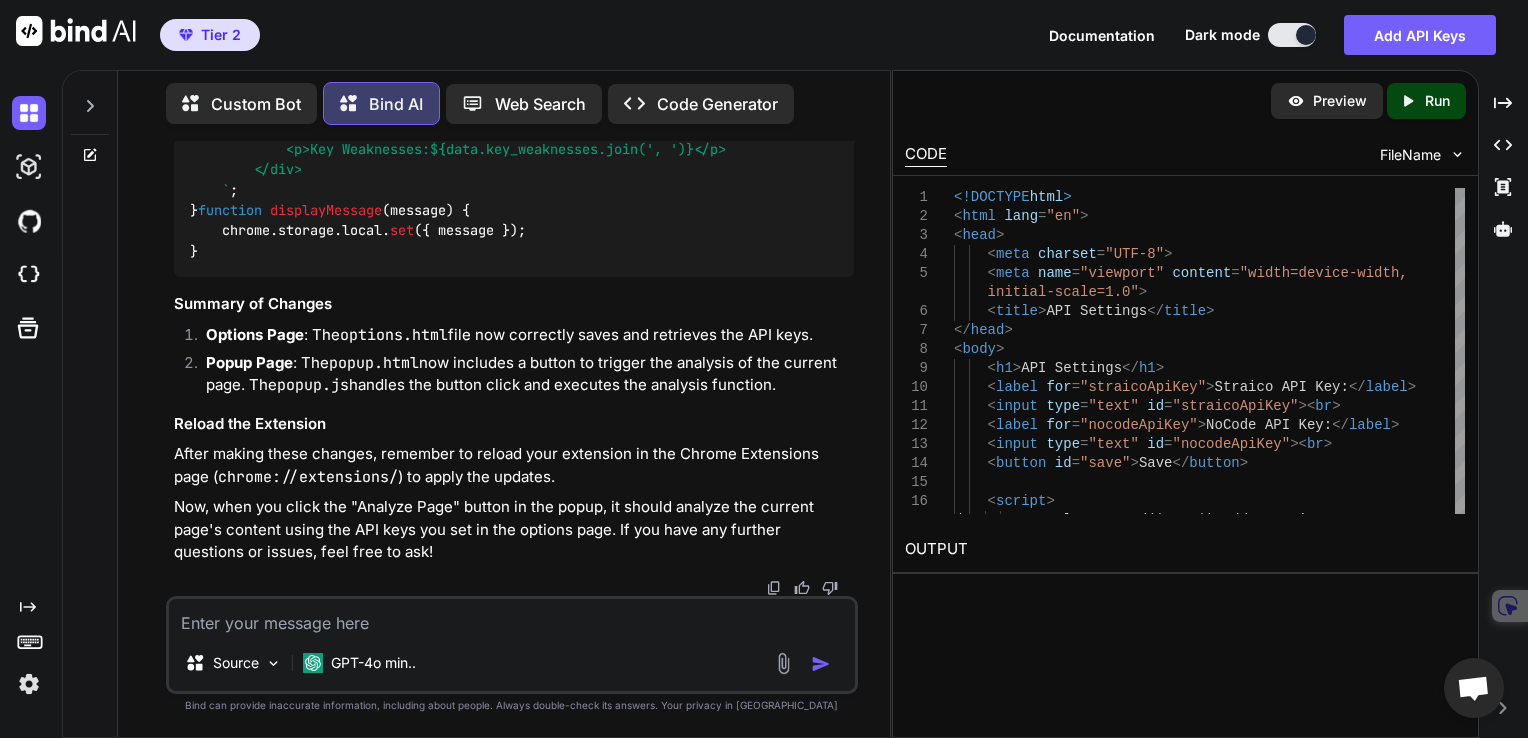 scroll, scrollTop: 12449, scrollLeft: 0, axis: vertical 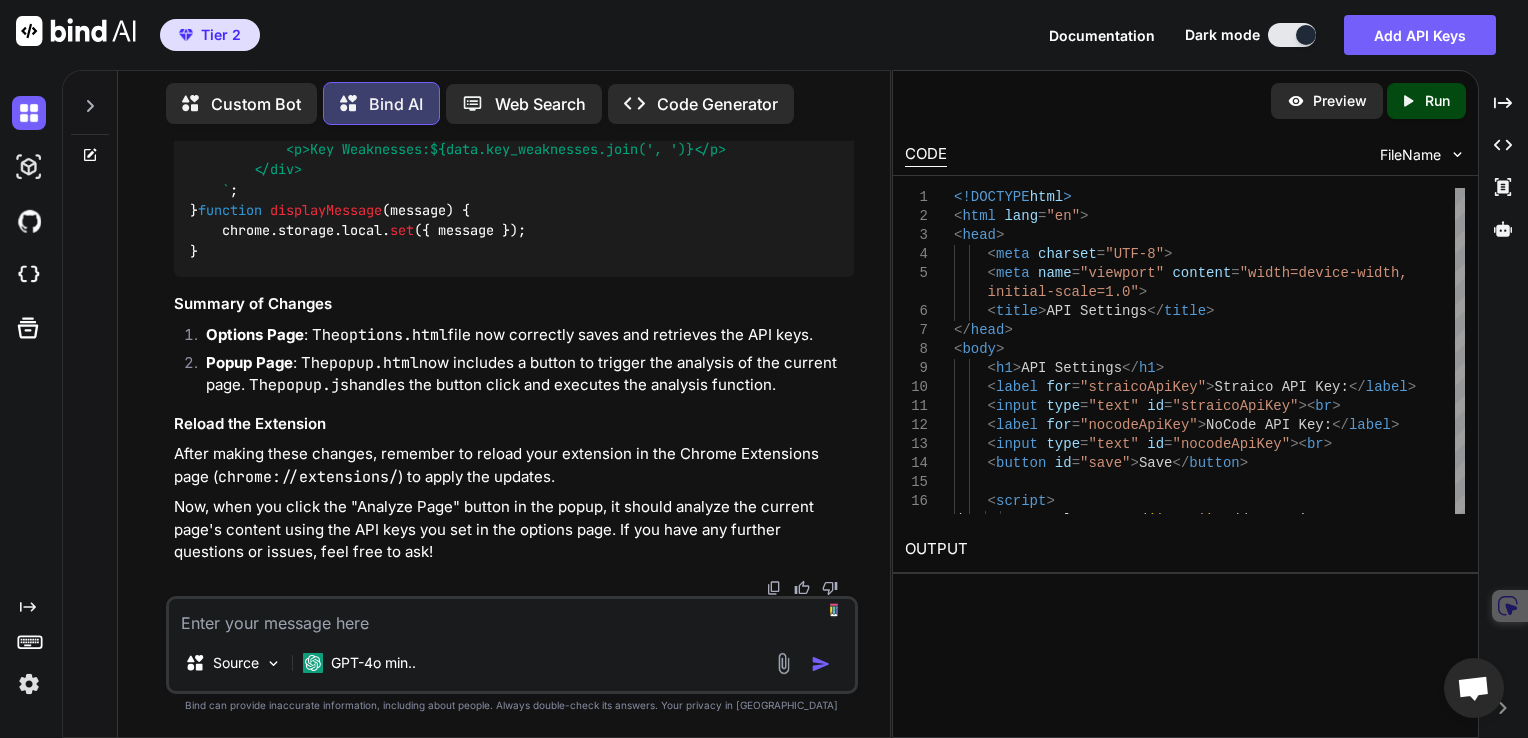 paste on "Refused to execute inline script because it violates the following Content Security Policy directive: "script-src 'self'". Either the 'unsafe-inline' keyword, a hash ('sha256-WgL9dyLEEClohU40gc7DR9AIywy5PRYQ8Y5iVha4plw='), or a nonce ('nonce-...') is required to enable inline execution.
Refused to execute inline script because it violates the following Content Security Policy directive: "script-src 'self' 'wasm-unsafe-eval' 'inline-speculation-rules' http://localhost:* http://[TECHNICAL_ID]:*". Either the 'unsafe-inline' keyword, a hash ('sha256-WgL9dyLEEClohU40gc7DR9AIywy5PRYQ8Y5iVha4plw='), or a nonce ('nonce-...') is required to enable inline execution.
Error handling response: TypeError: Cannot read properties of undefined (reading 'executeScript')" 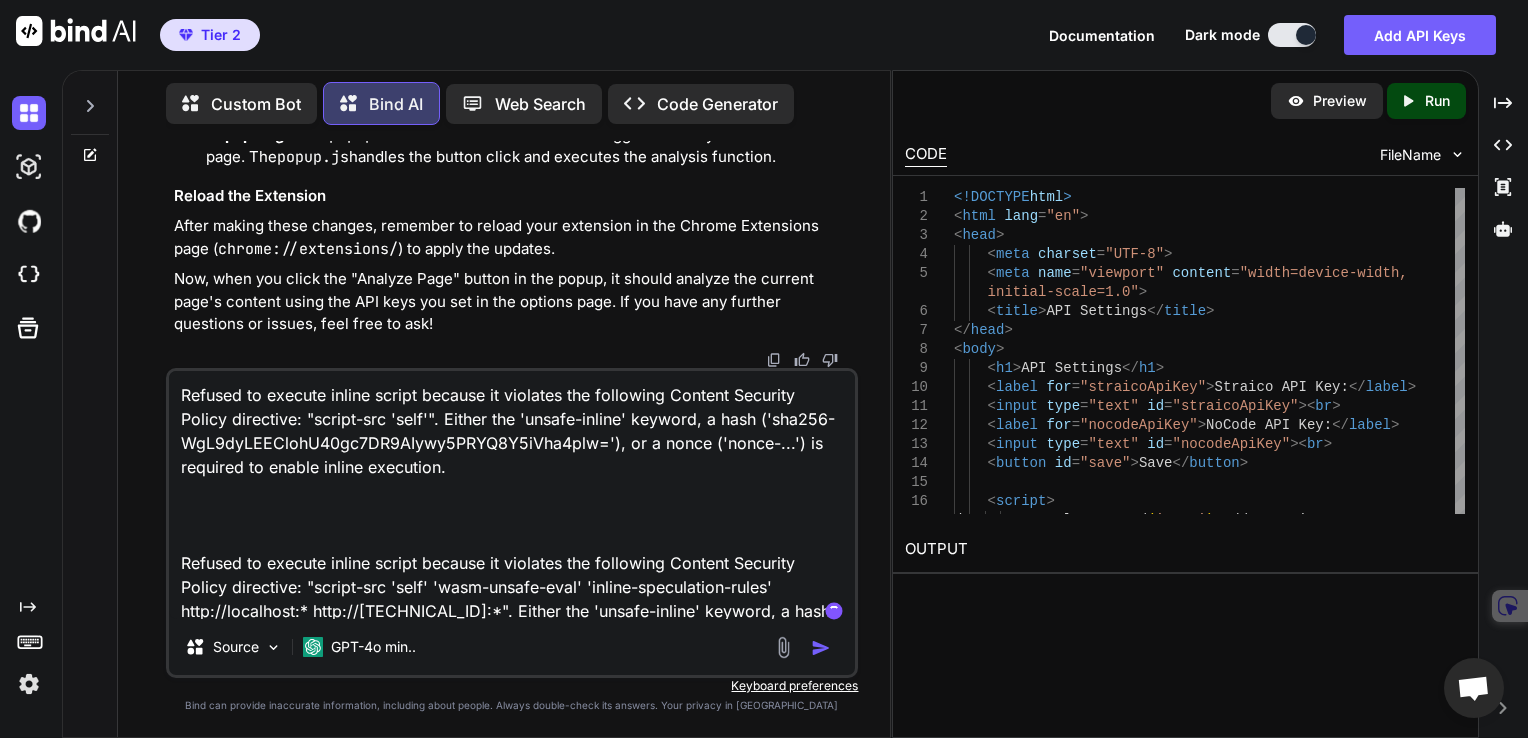 scroll, scrollTop: 170, scrollLeft: 0, axis: vertical 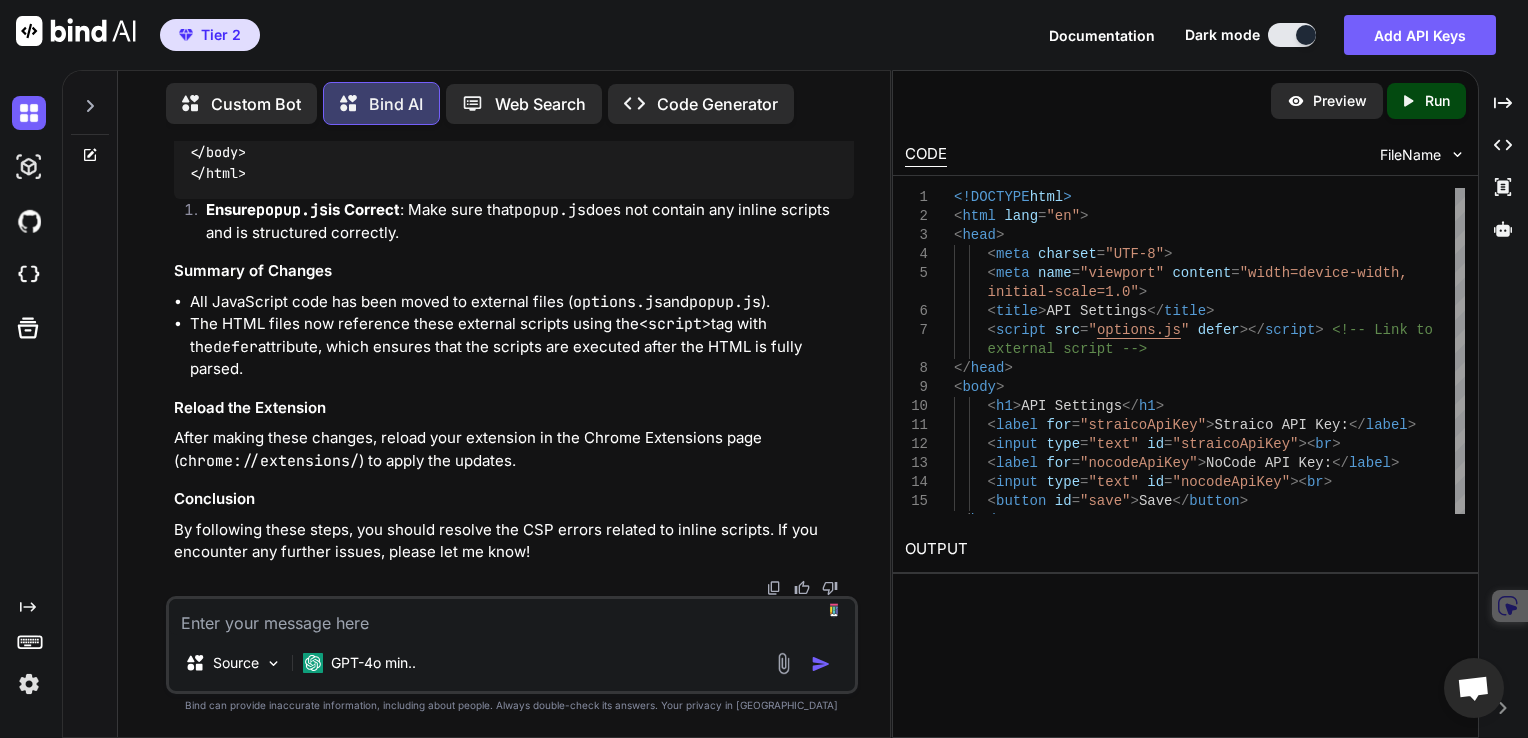 click at bounding box center [804, -944] 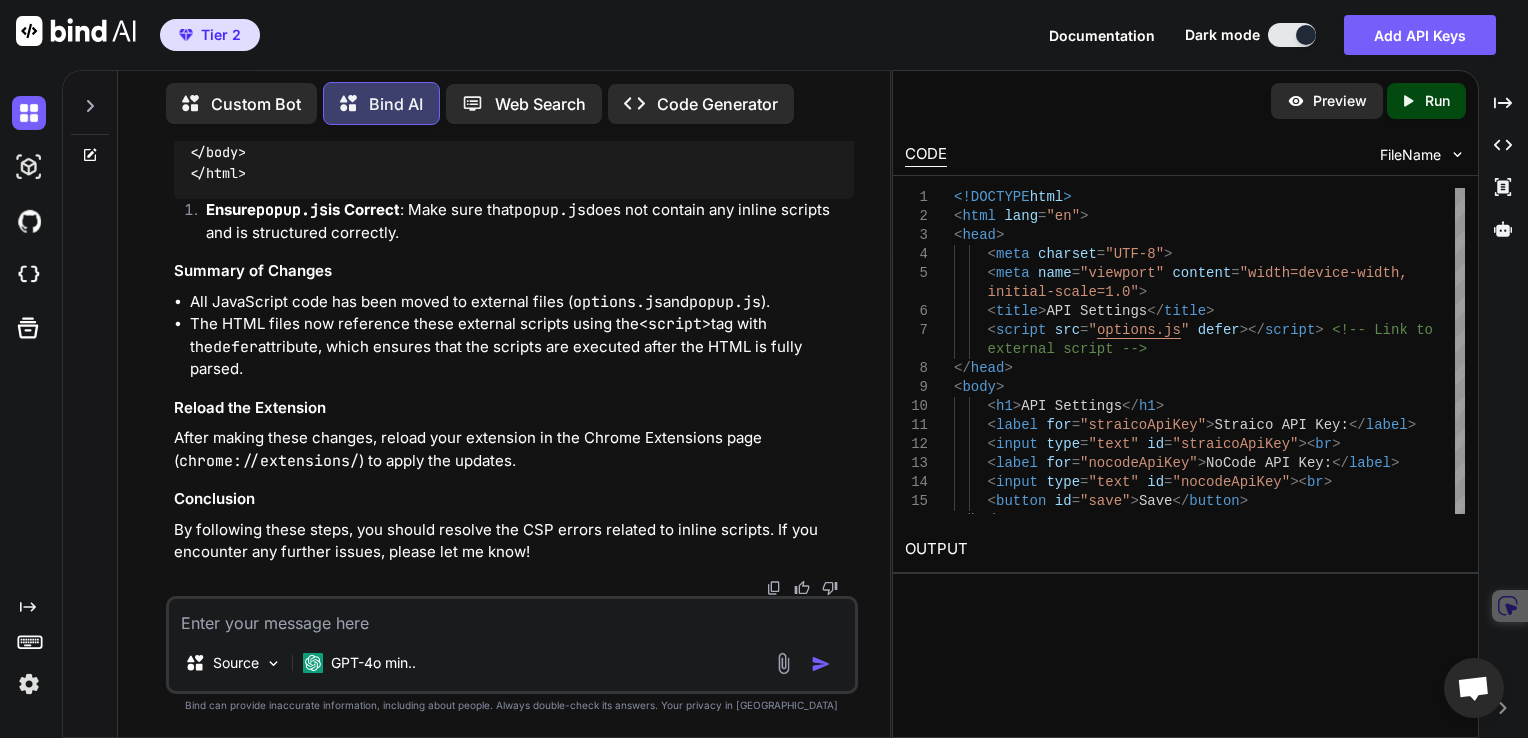 scroll, scrollTop: 16428, scrollLeft: 0, axis: vertical 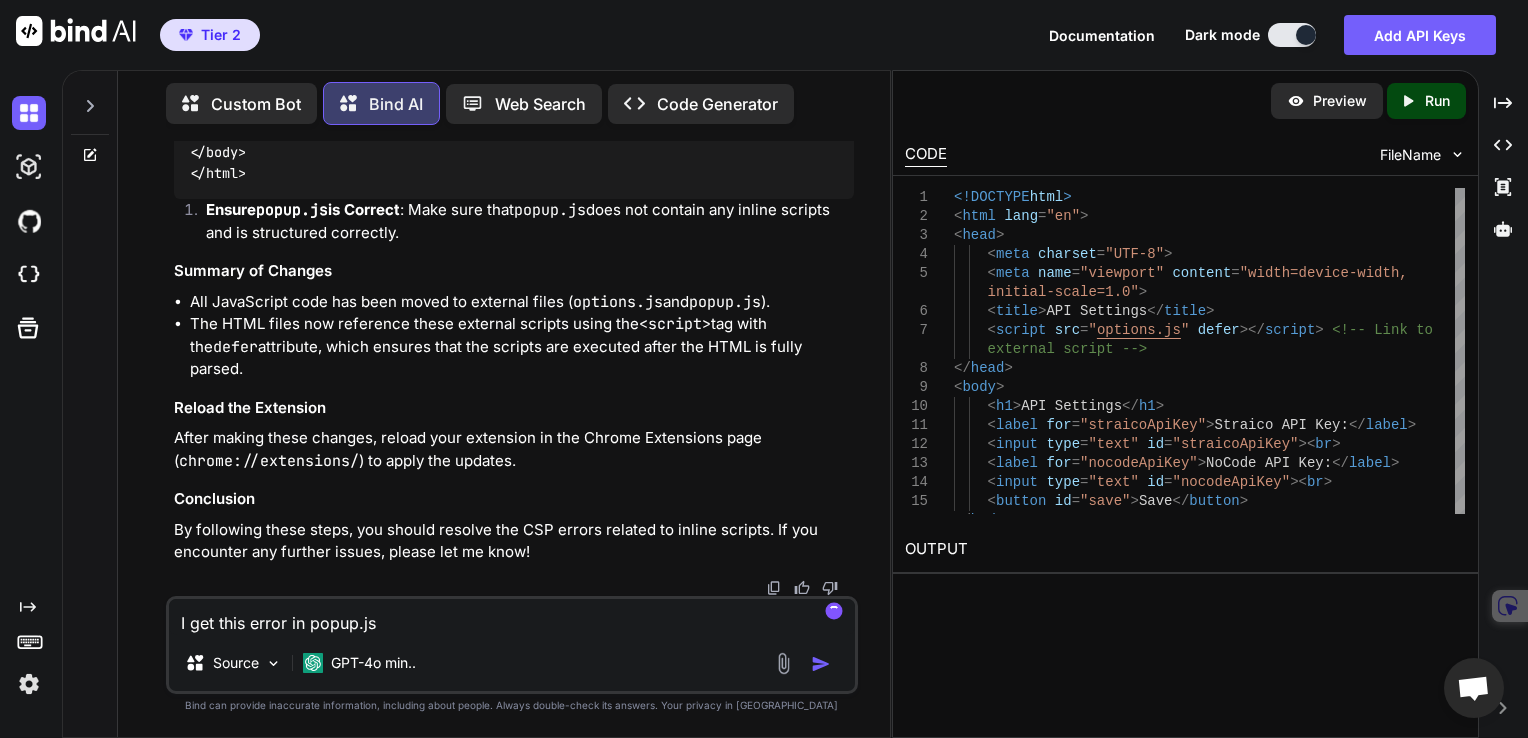 paste on "Error handling response: TypeError: Cannot read properties of undefined (reading 'executeScript')" 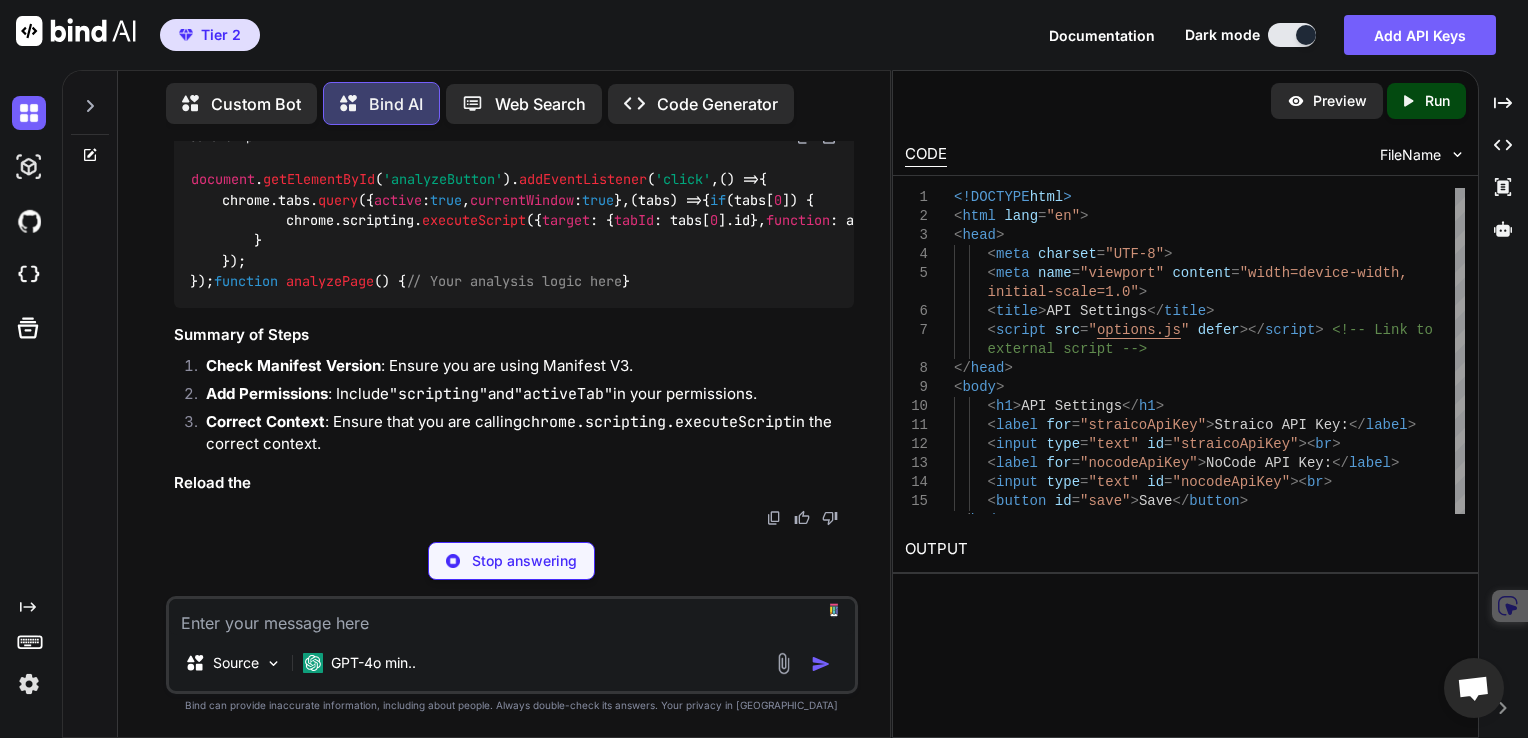 scroll, scrollTop: 18081, scrollLeft: 0, axis: vertical 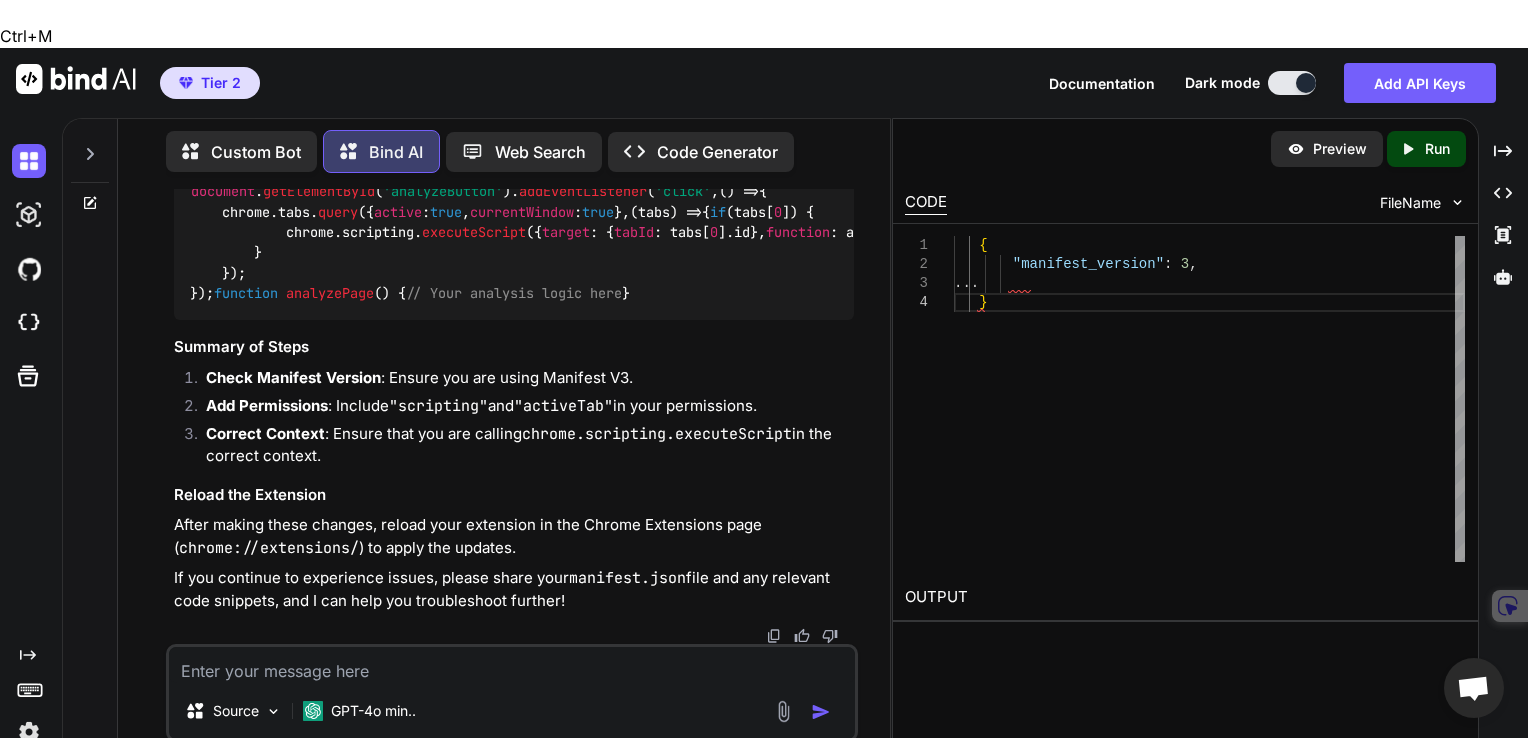 drag, startPoint x: 609, startPoint y: 230, endPoint x: 444, endPoint y: 303, distance: 180.42728 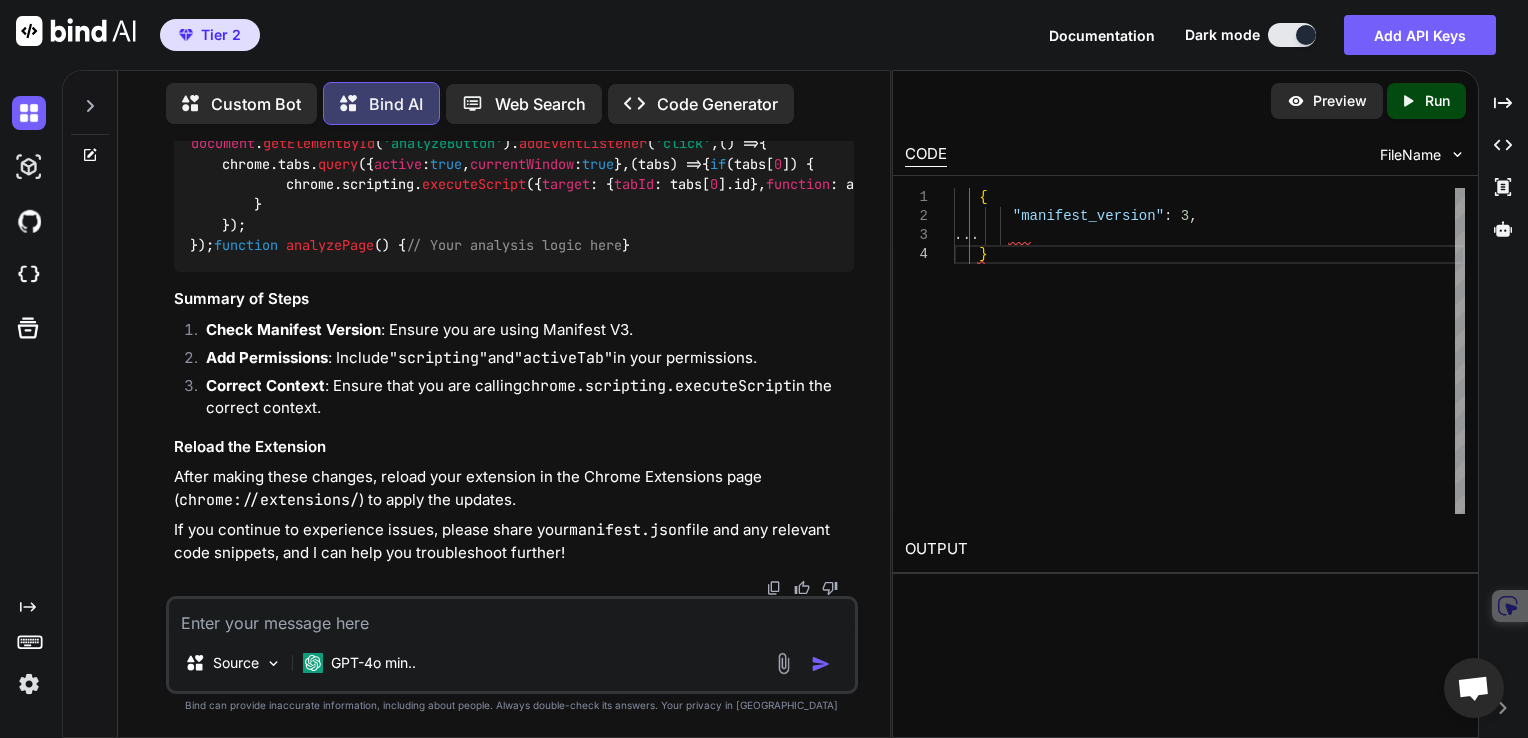 scroll, scrollTop: 18681, scrollLeft: 0, axis: vertical 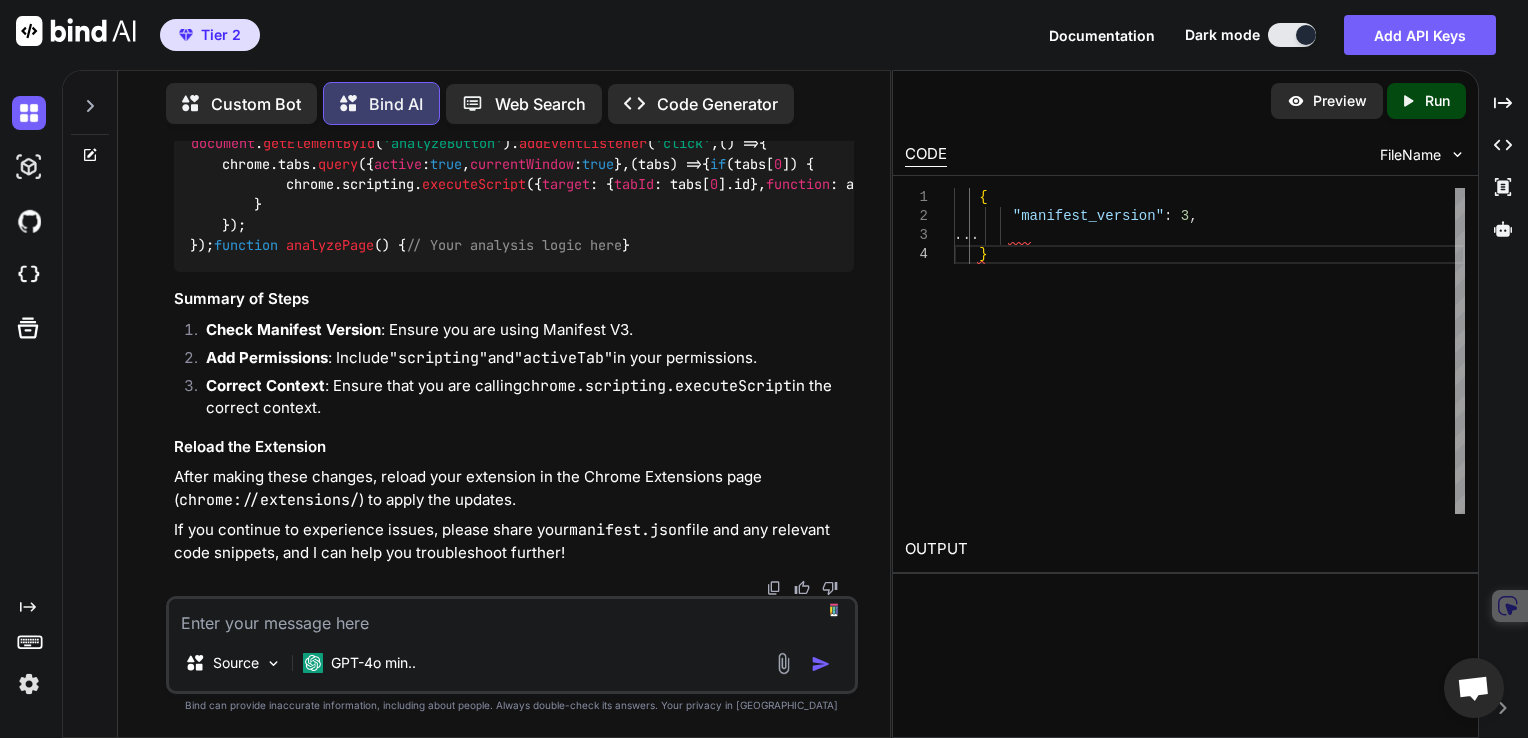 paste on "Uncaught TypeError: Cannot read properties of undefined (reading 'catch')
at analyzePage (<anonymous>:82:5)" 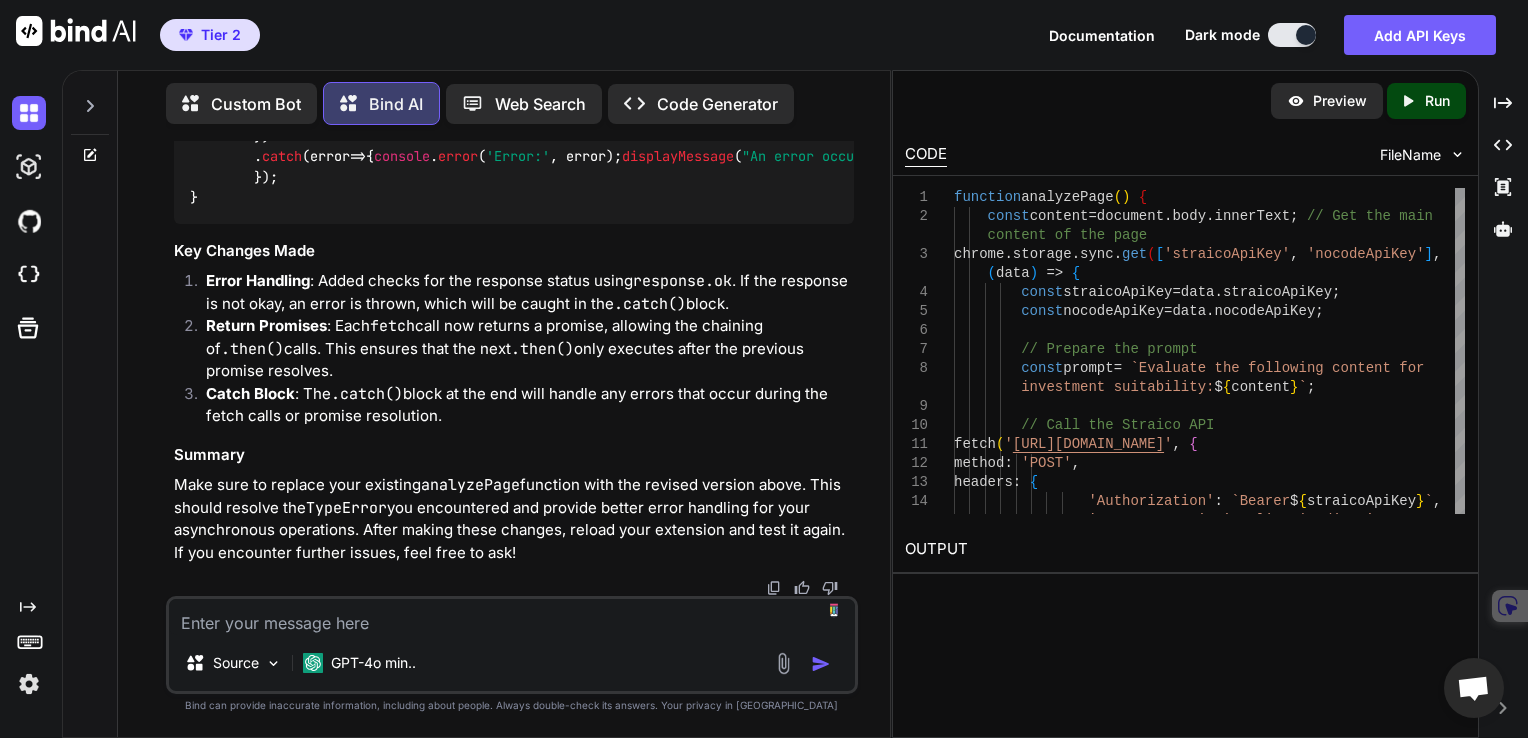 scroll, scrollTop: 19651, scrollLeft: 0, axis: vertical 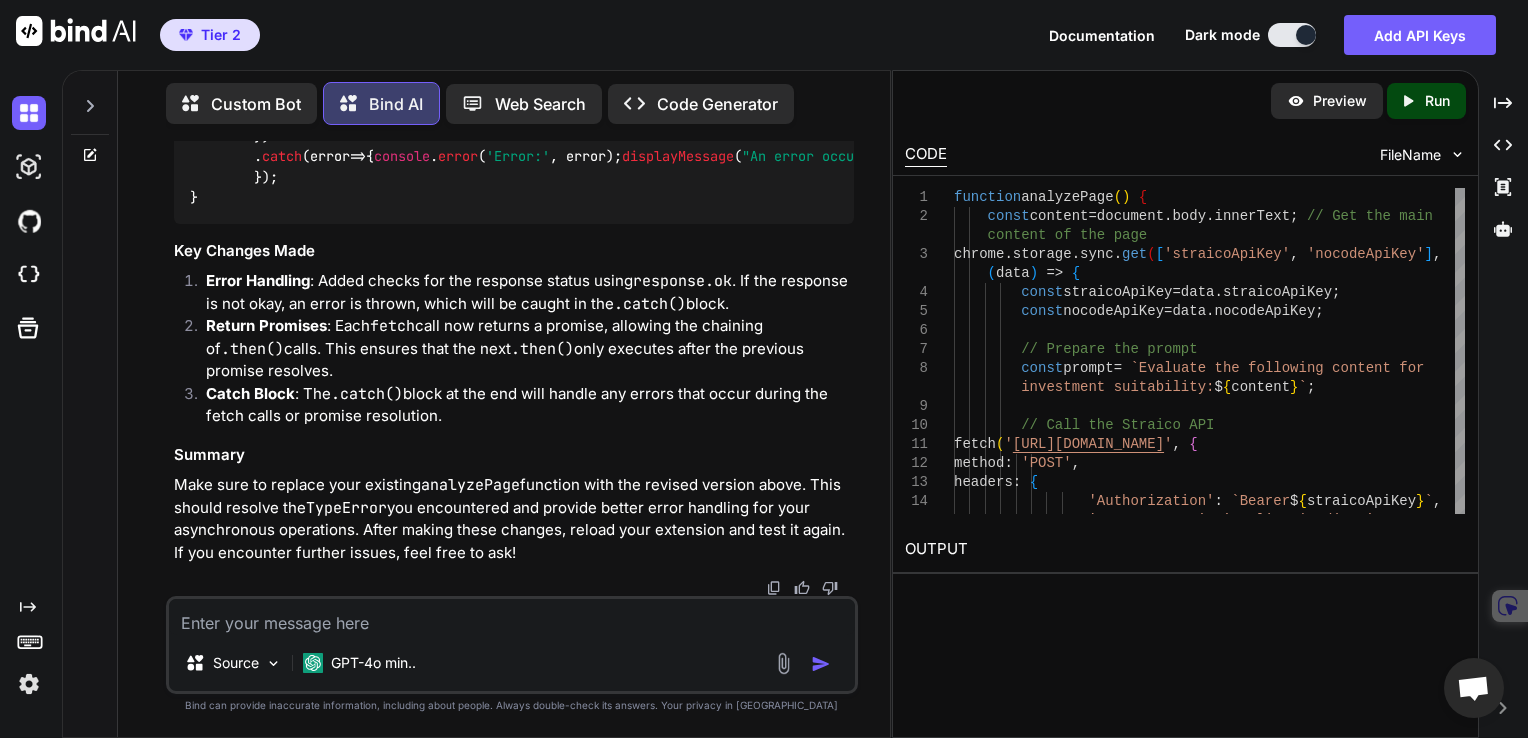 click at bounding box center [804, -314] 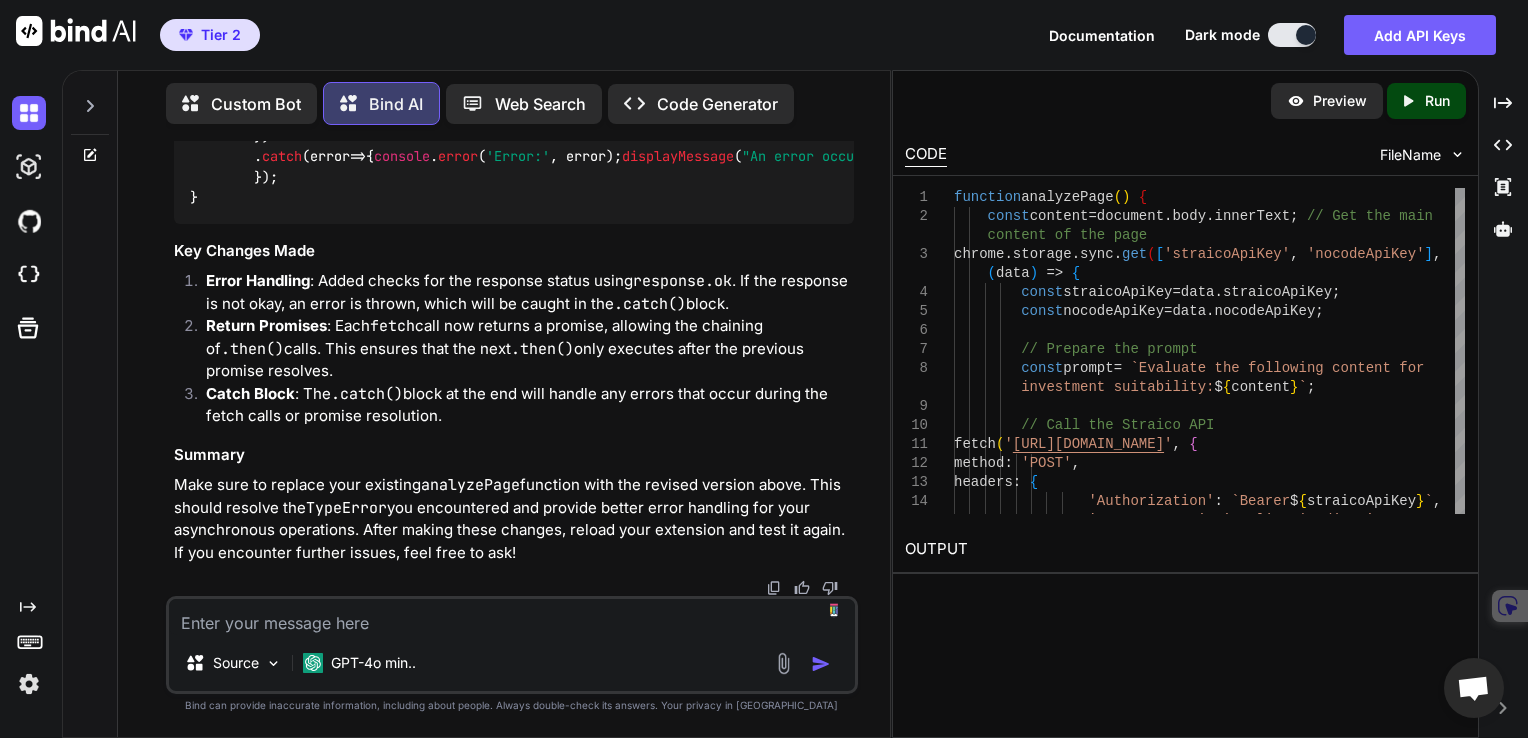 scroll, scrollTop: 21935, scrollLeft: 0, axis: vertical 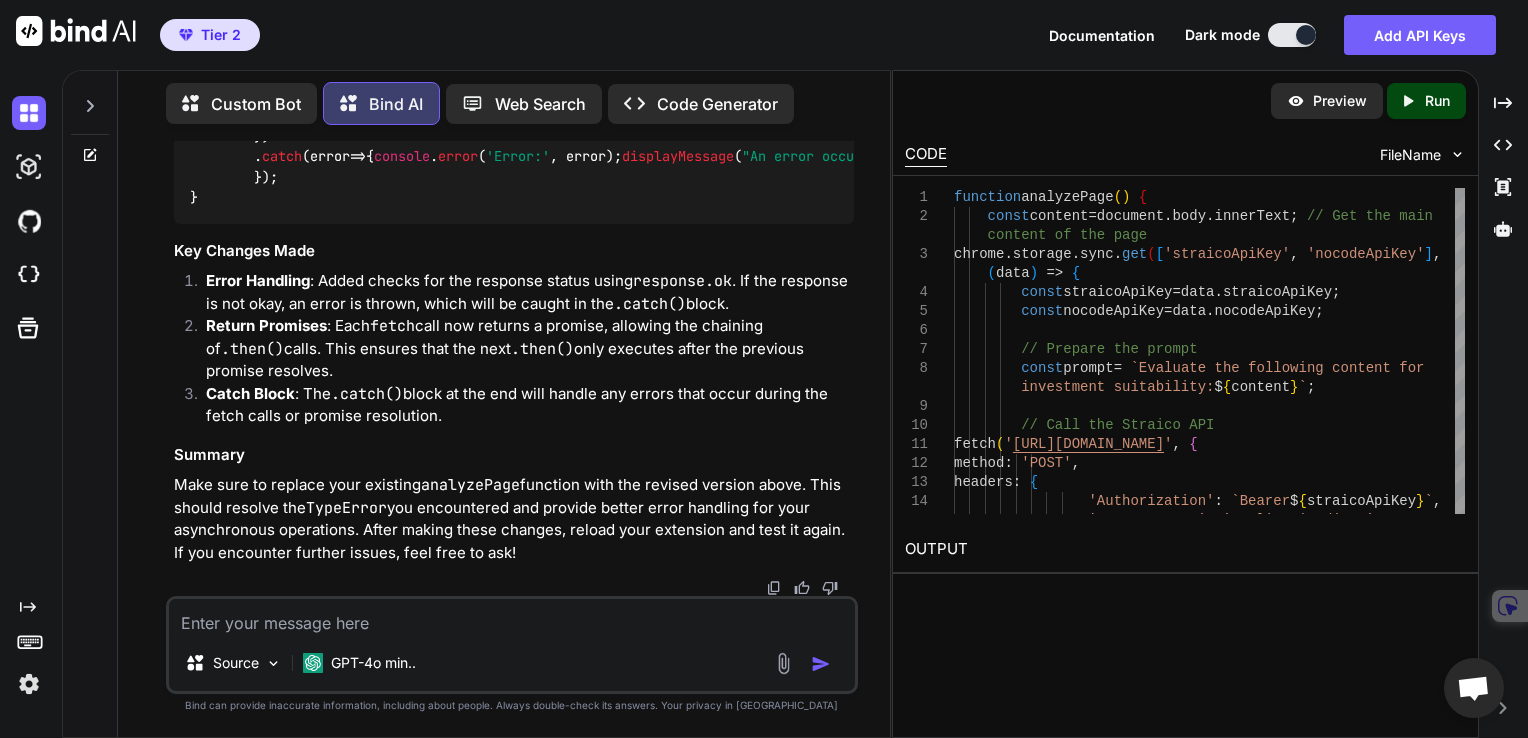 click at bounding box center [804, -315] 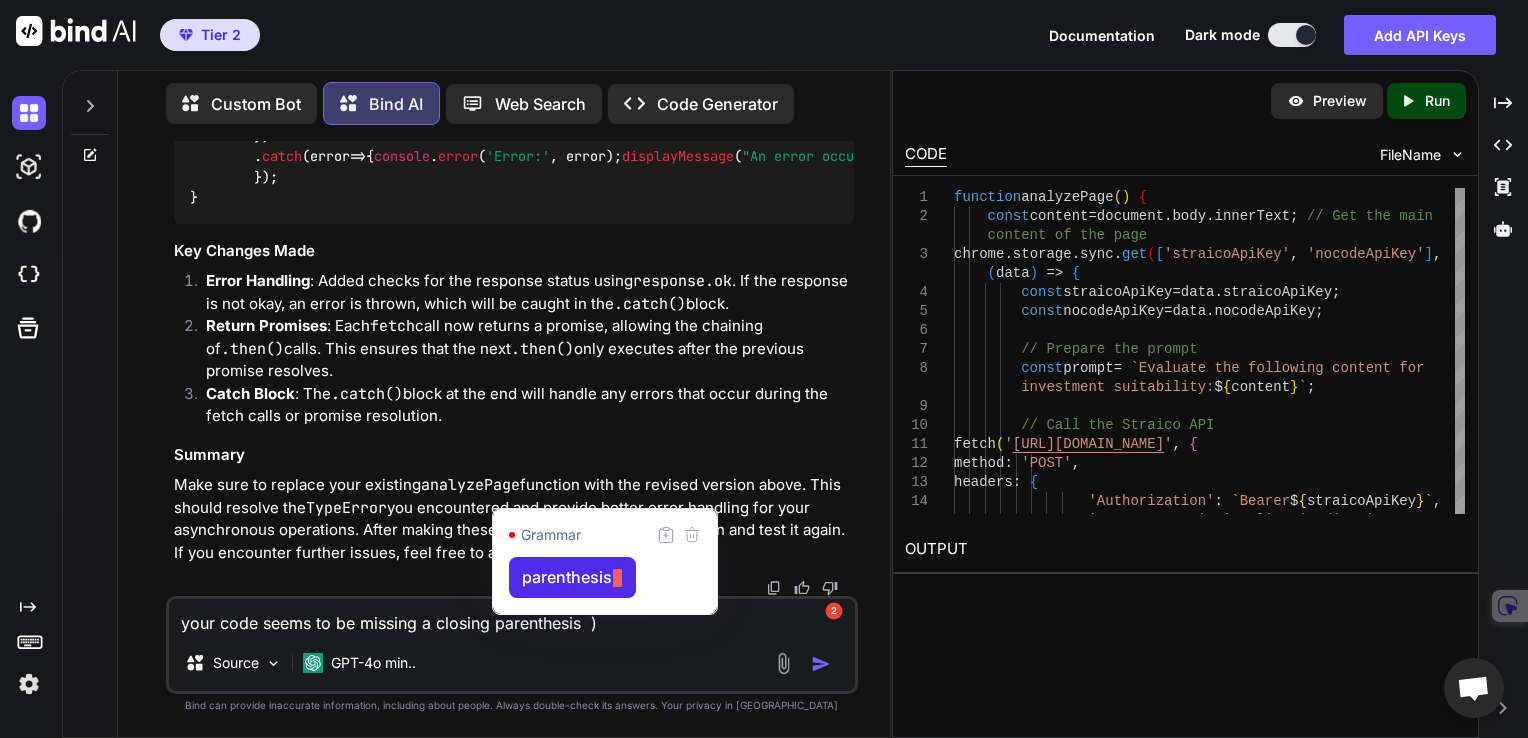 click on "your code seems to be missing a closing parenthesis  )" at bounding box center (512, 617) 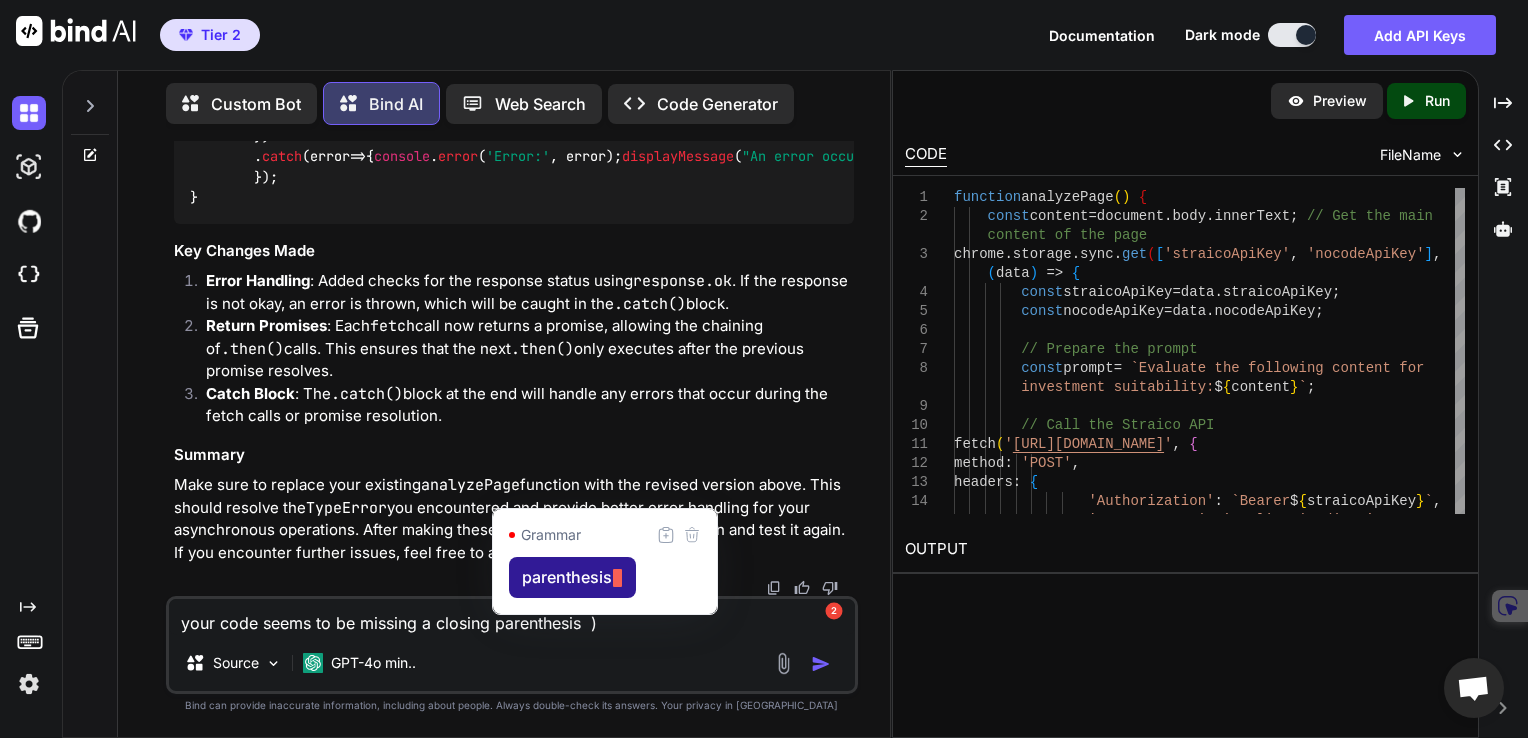 type on "your code seems to be missing a closing parenthesis. )" 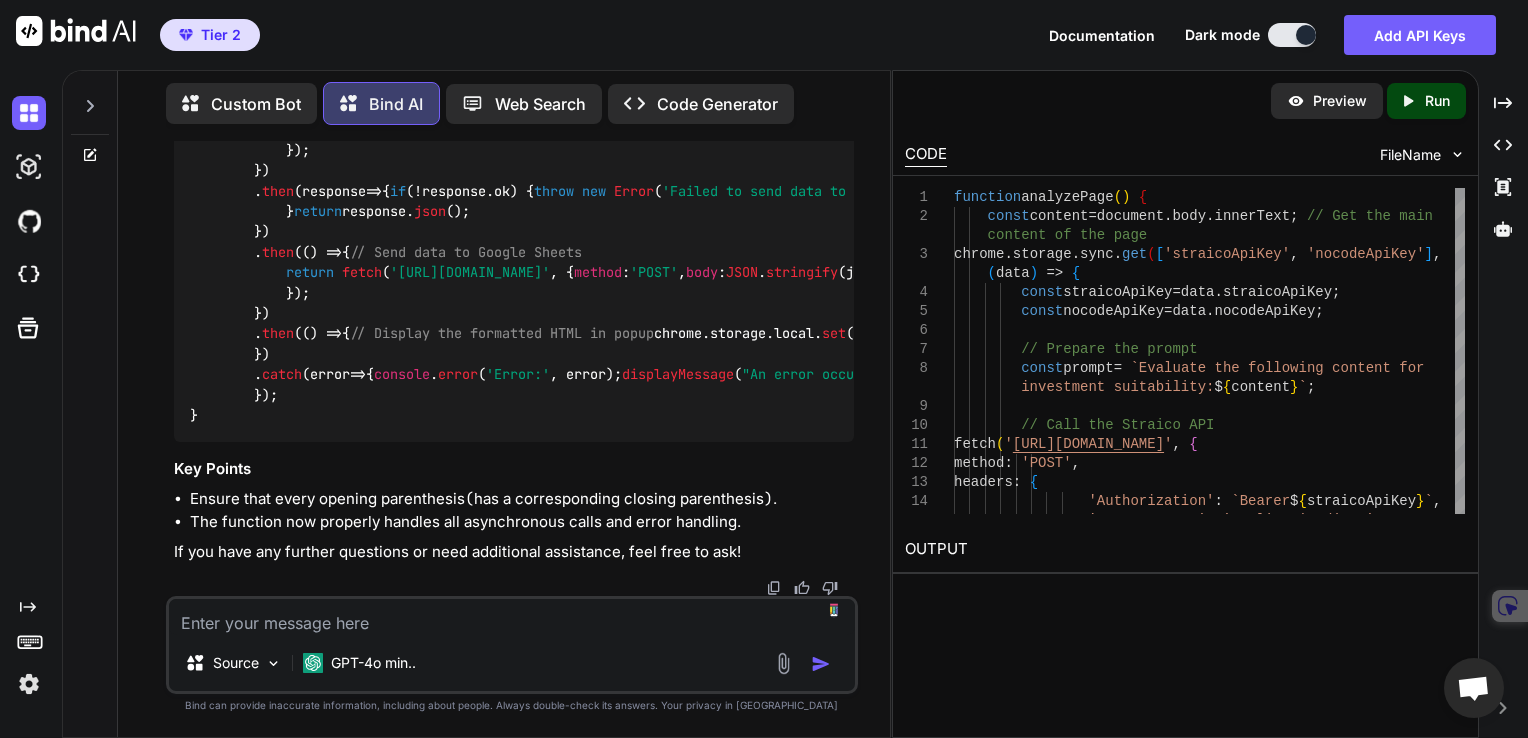 scroll, scrollTop: 24104, scrollLeft: 0, axis: vertical 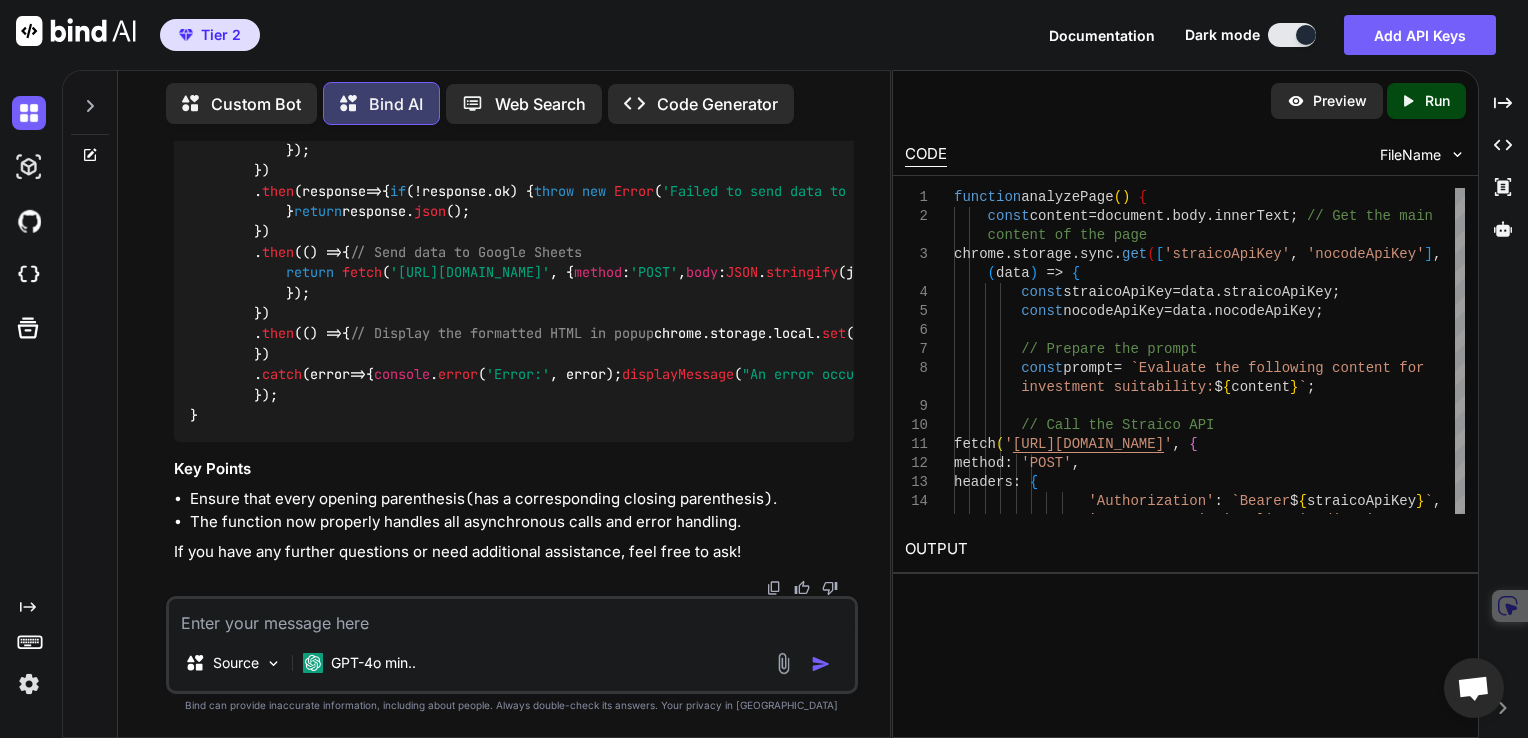 click at bounding box center (804, -97) 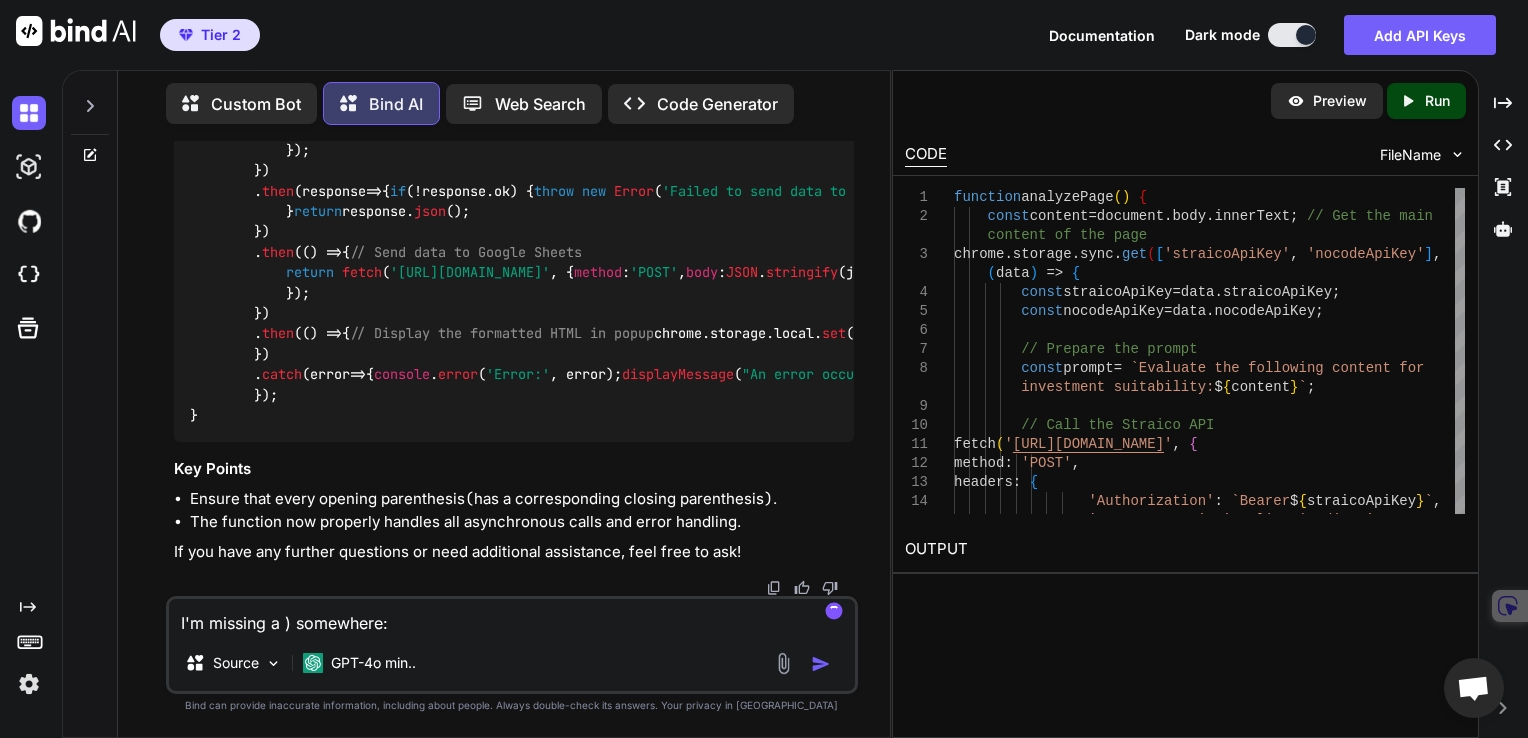 paste on "document.addEventListener('DOMContentLoaded', () => {
chrome.storage.local.get(['formattedHtml', 'message'], (data) => {
const contentDiv = document.getElementById('content');
if (data.formattedHtml) {
contentDiv.innerHTML = data.formattedHtml;
} else if (data.message) {
contentDiv.innerHTML = `<p>${data.message}</p>`;
} else {
contentDiv.innerHTML = '<p>No data available.</p>';
}
});
document.getElementById('optionsButton').addEventListener('click', () => {
chrome.runtime.openOptionsPage();
});
document.getElementById('analyzeButton').addEventListener('click', () => {
chrome.tabs.query({ active: true, currentWindow: true }, (tabs) => {
chrome.scripting.executeScript({
target: { tabId: tabs[0].id },
function: analyzePage
});
});
});
});
function analyzePage() {
const content = document.body.innerText; // Get the main [PERSON_NAME]..." 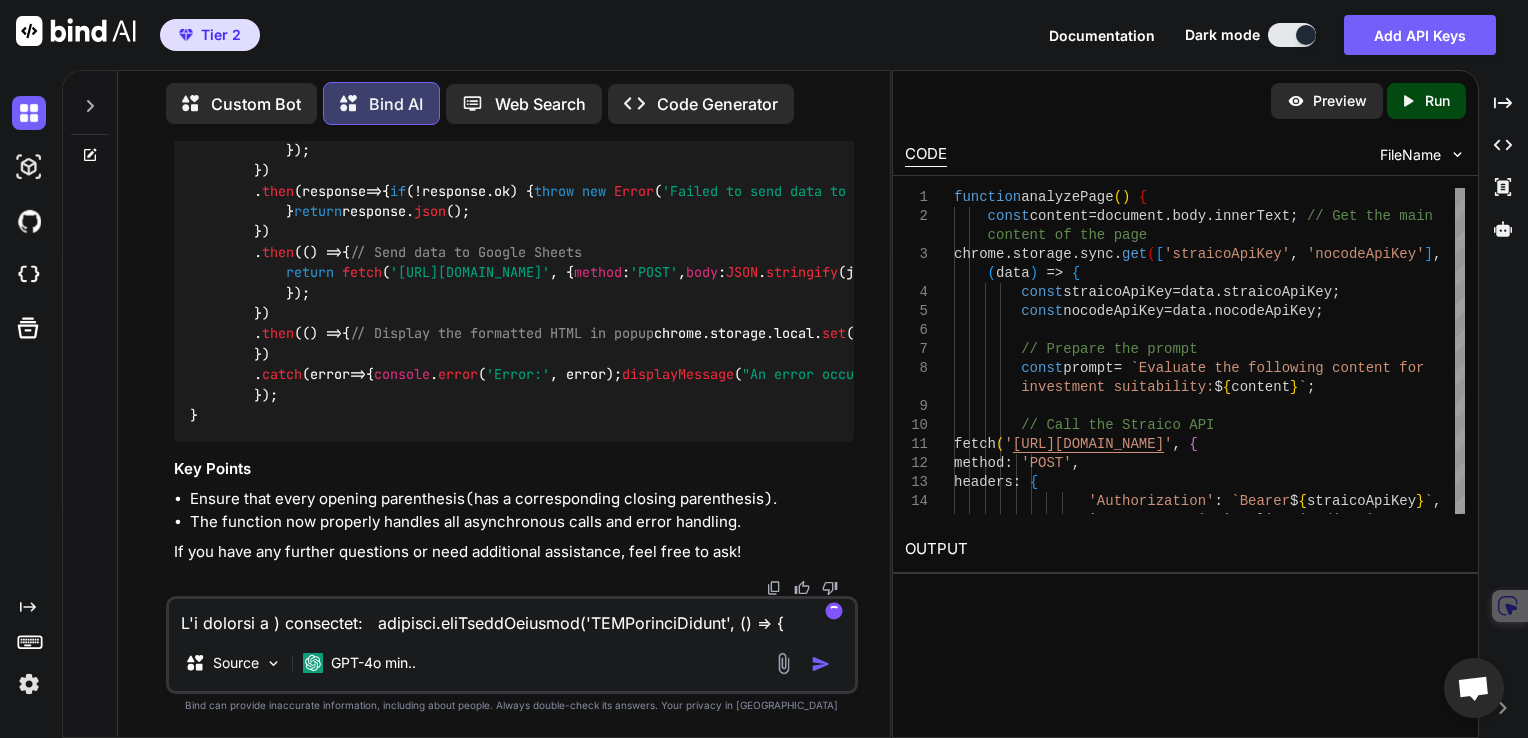 scroll, scrollTop: 2618, scrollLeft: 0, axis: vertical 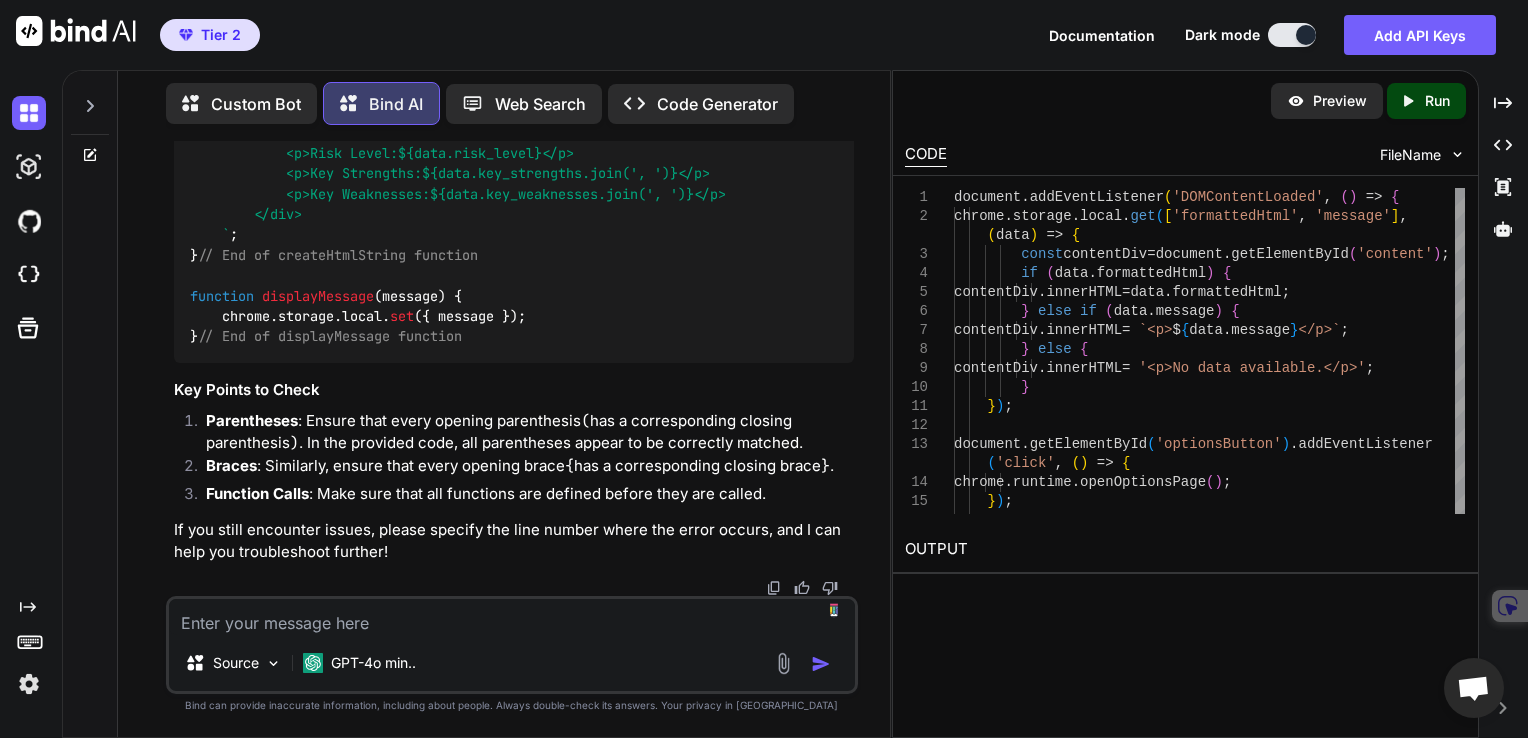 click at bounding box center (804, -889) 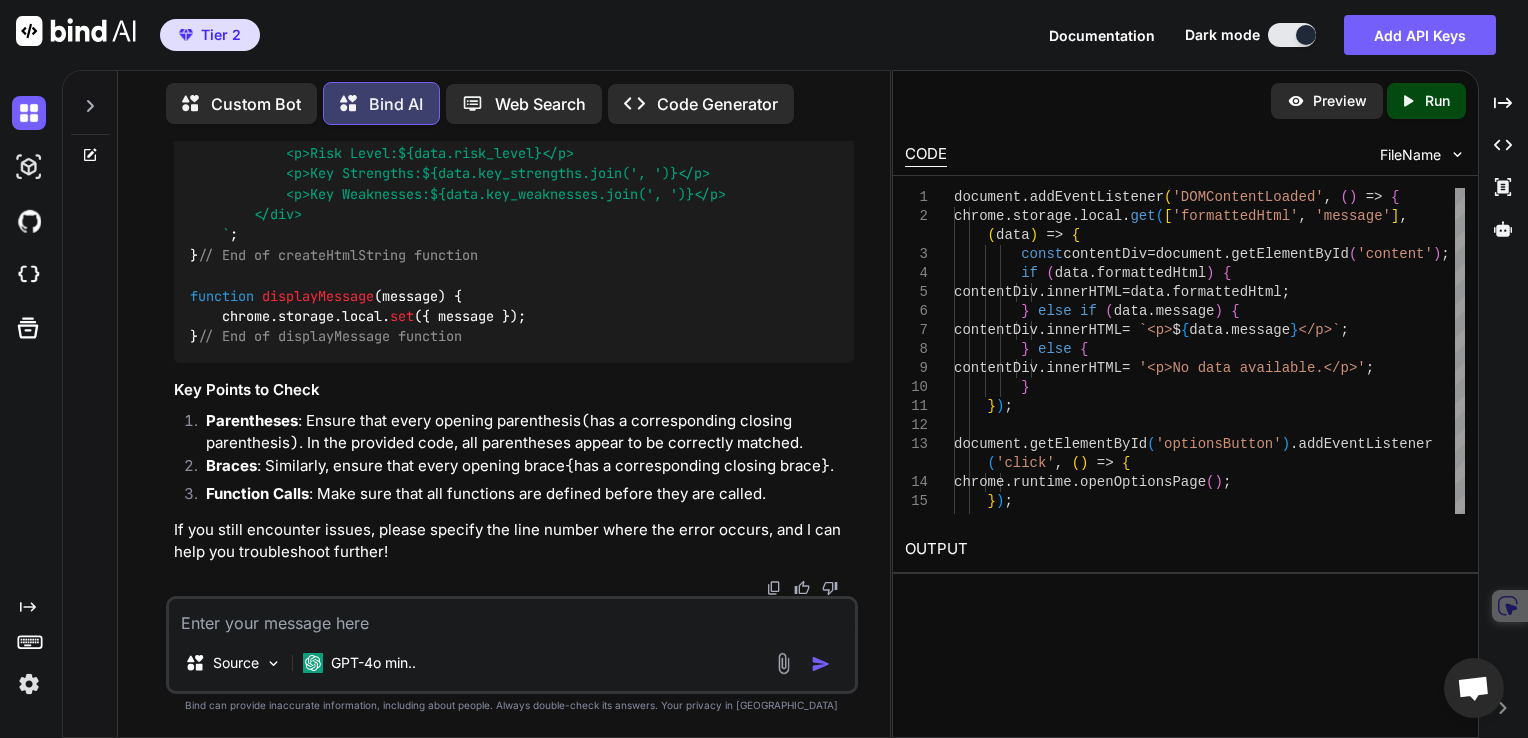 click at bounding box center (512, 617) 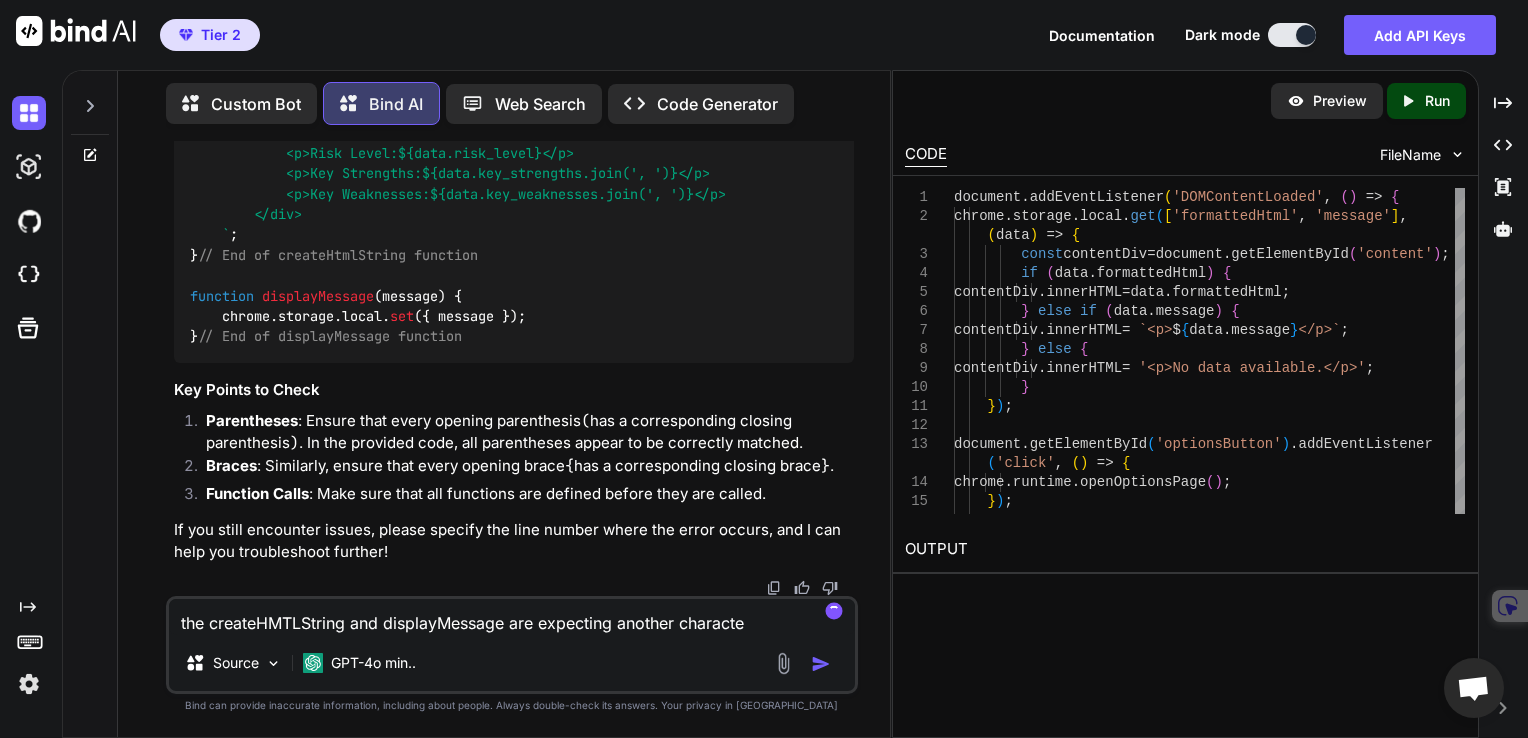 type on "the createHMTLString and displayMessage are expecting another character" 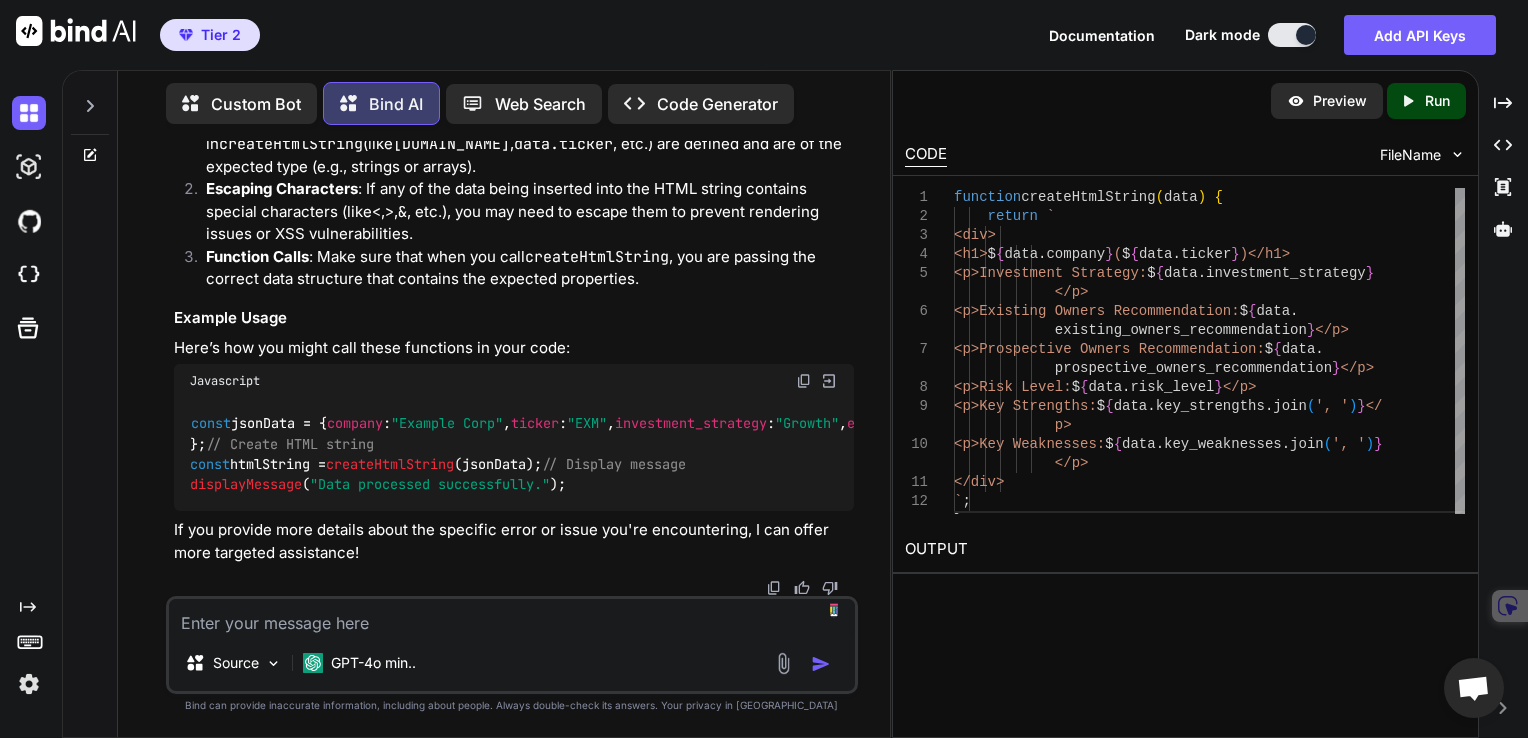 scroll, scrollTop: 29702, scrollLeft: 0, axis: vertical 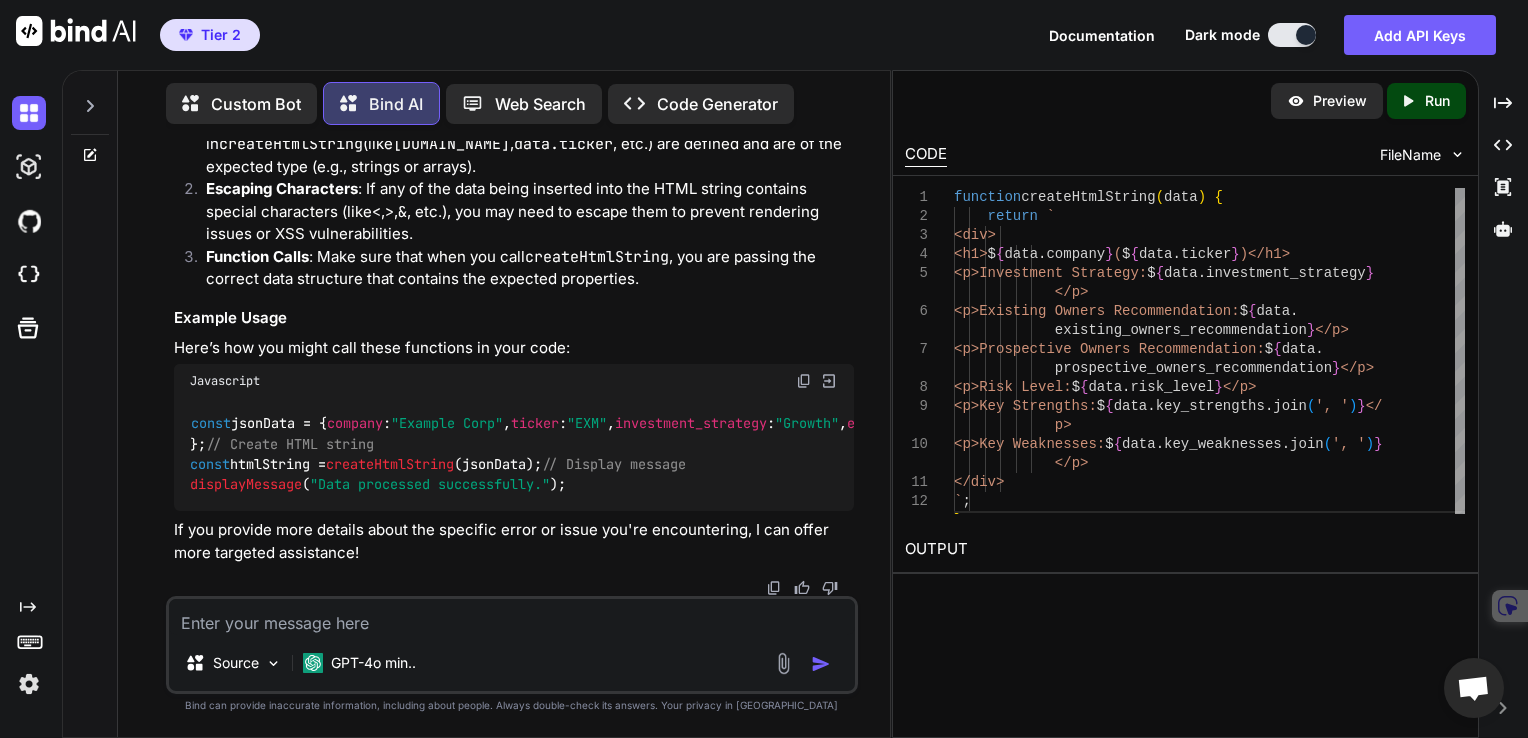 click at bounding box center [512, 617] 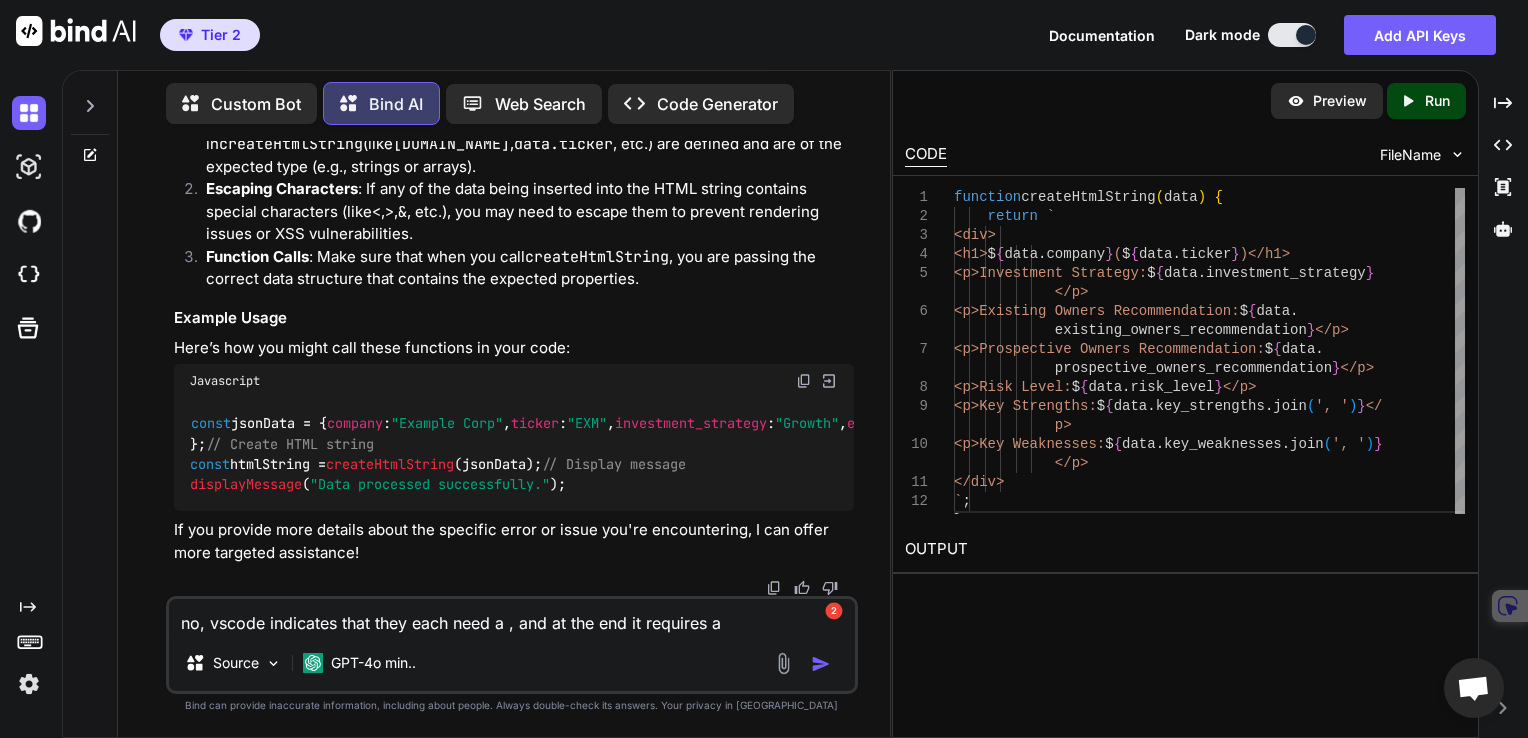 type on "no, vscode indicates that they each need a , and at the end it requires a )" 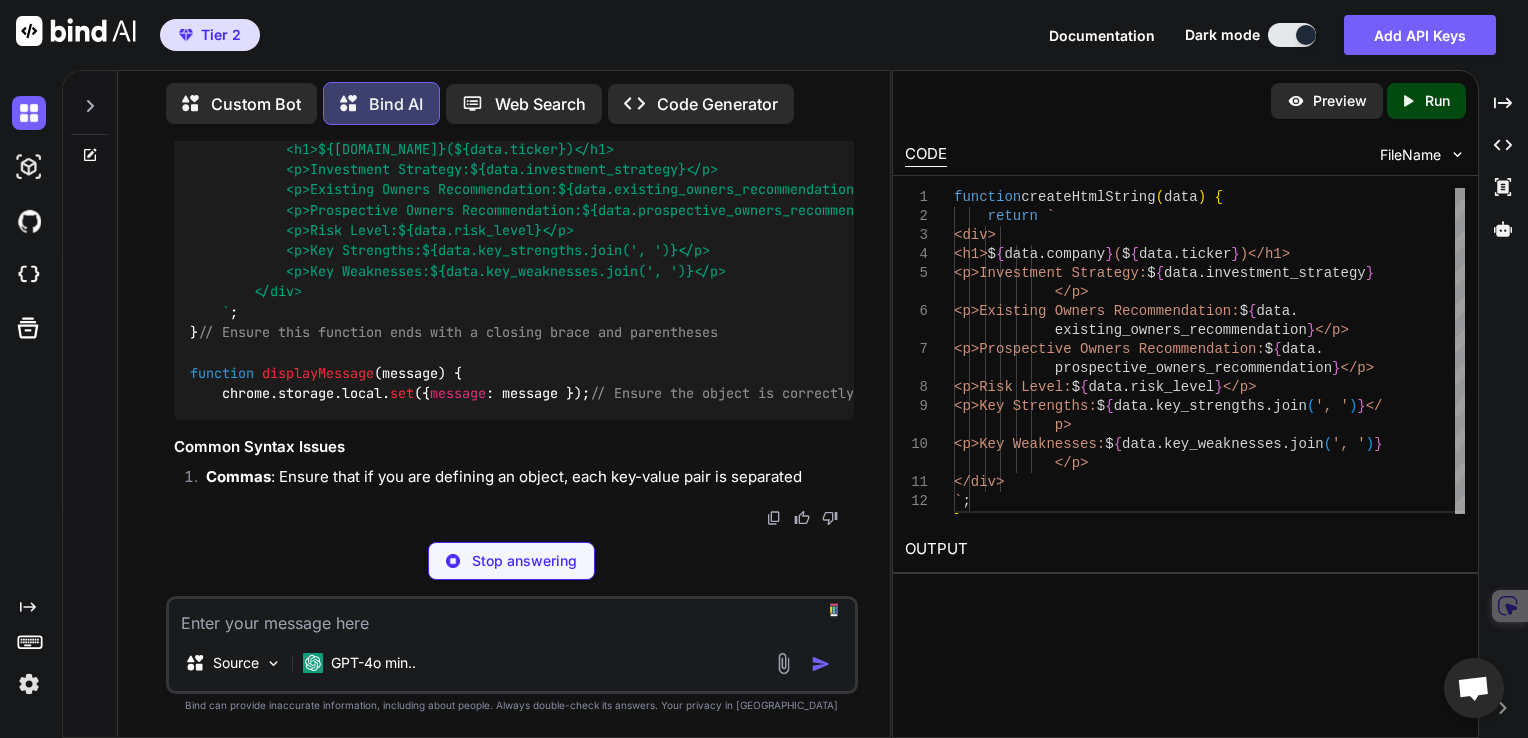 scroll, scrollTop: 31487, scrollLeft: 0, axis: vertical 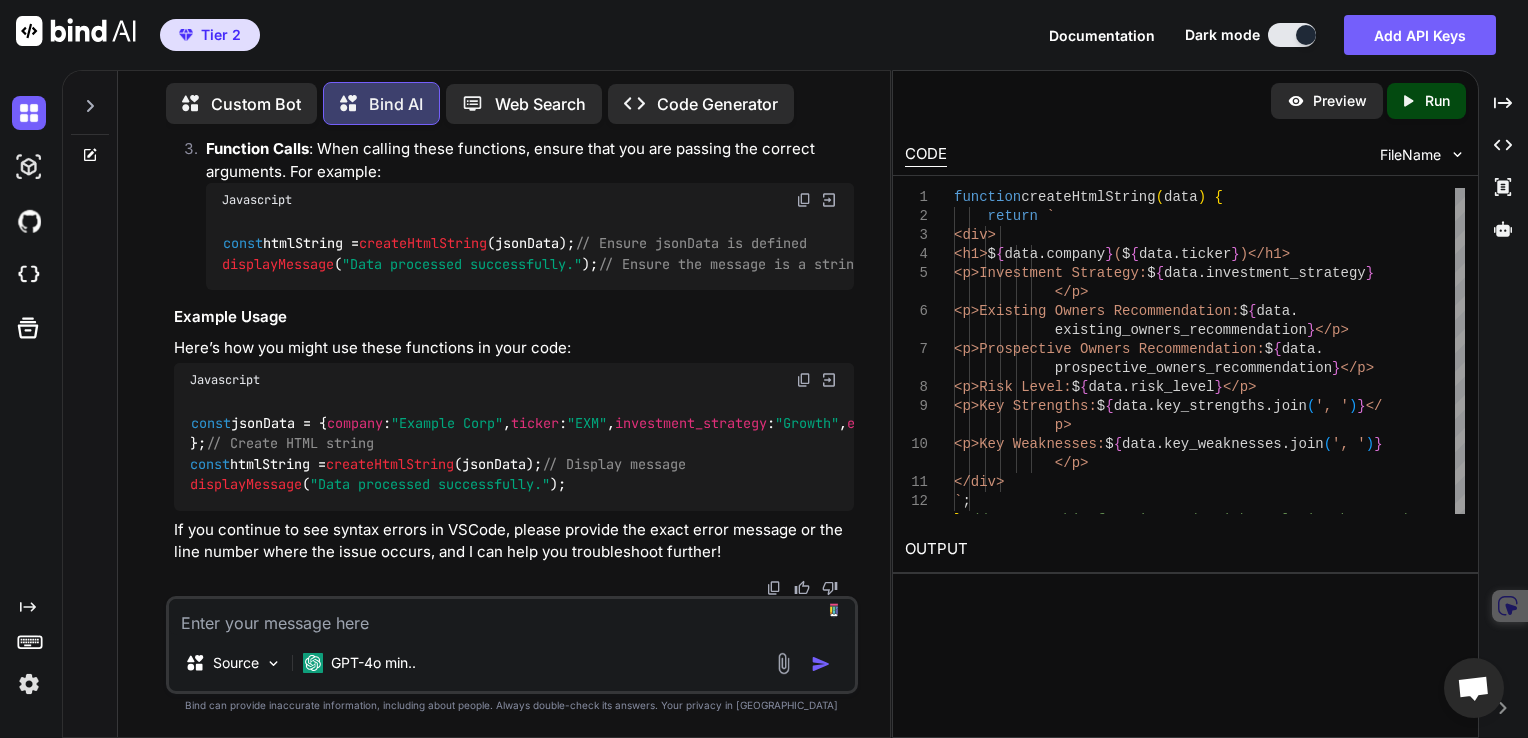 click at bounding box center (512, 617) 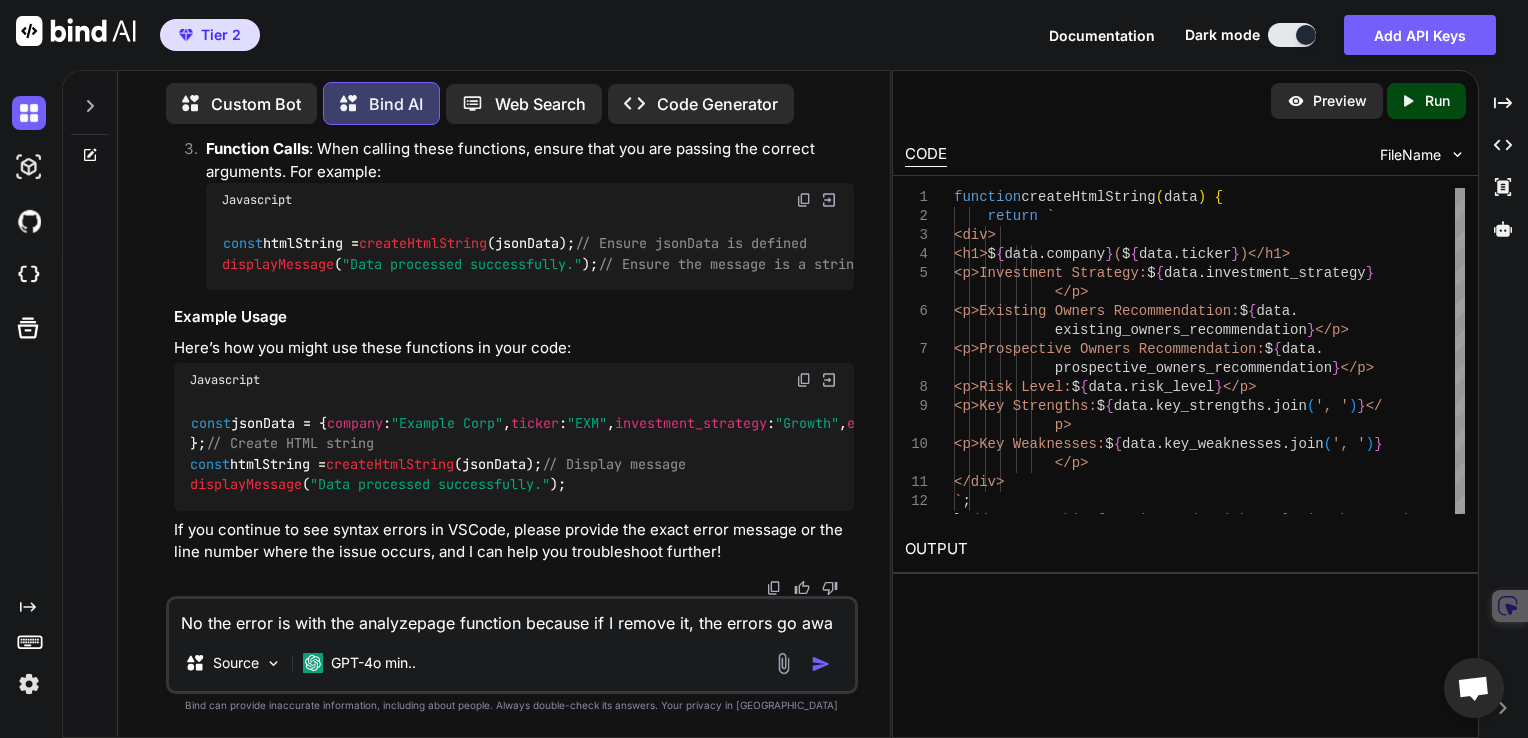type on "No the error is with the analyzepage function because if I remove it, the errors go away" 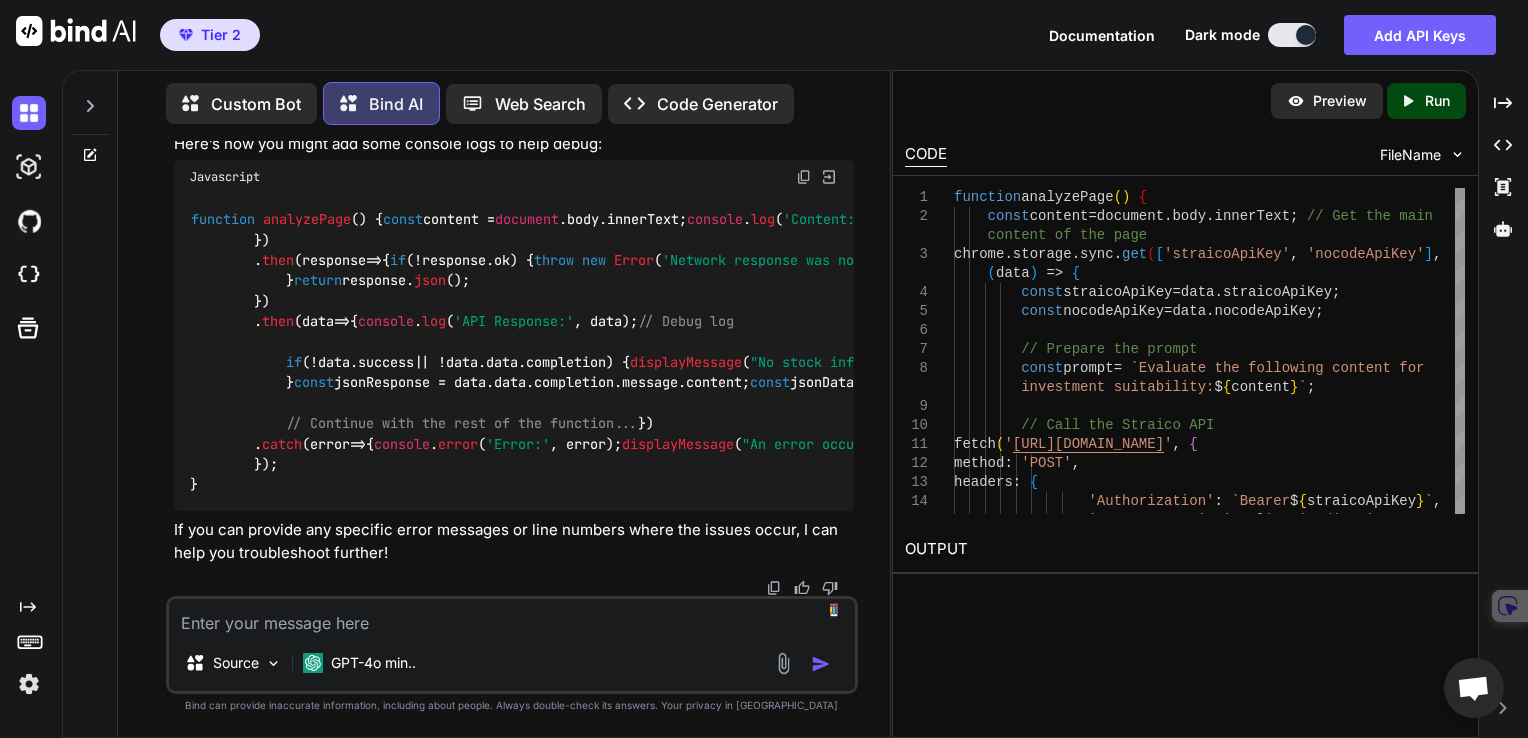 scroll, scrollTop: 34810, scrollLeft: 0, axis: vertical 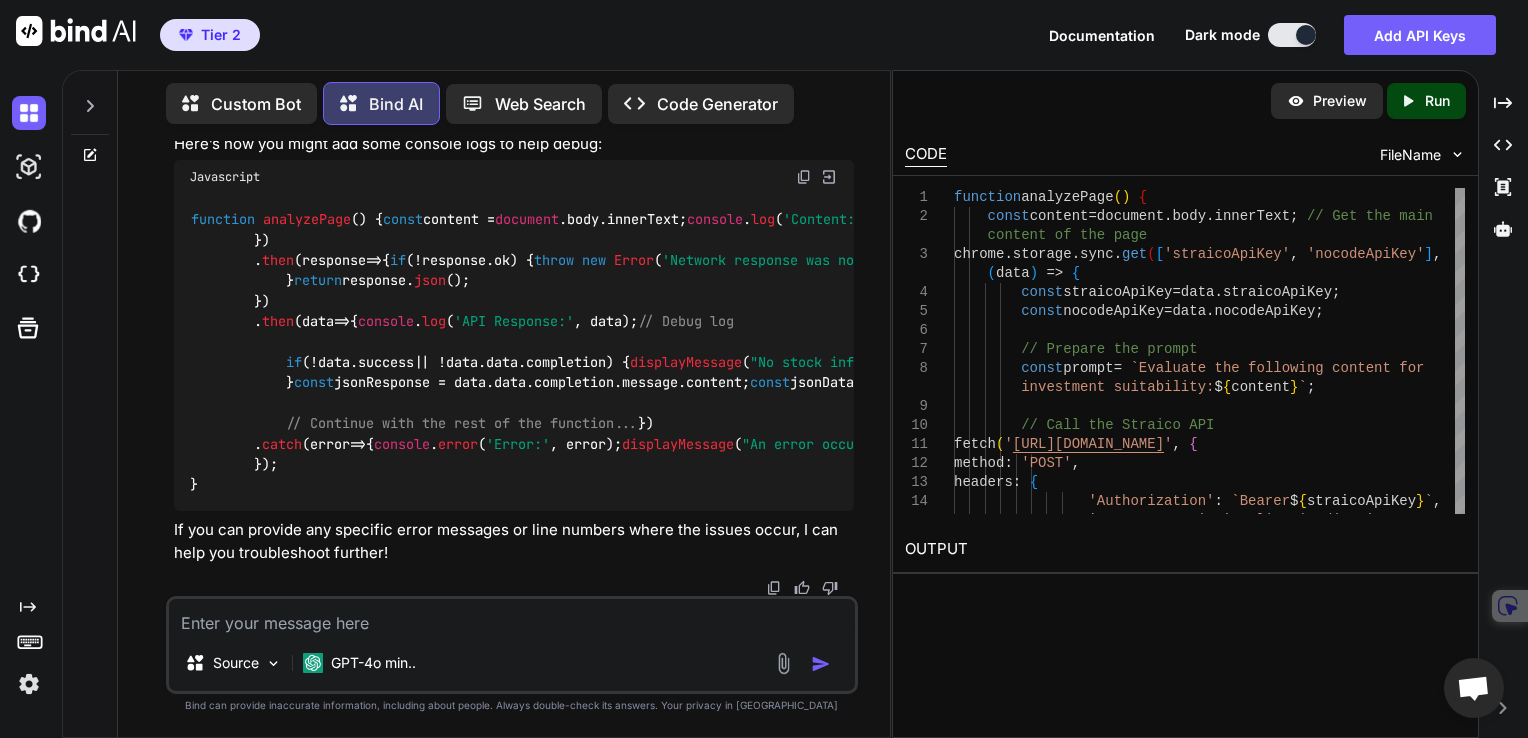 click at bounding box center [804, 177] 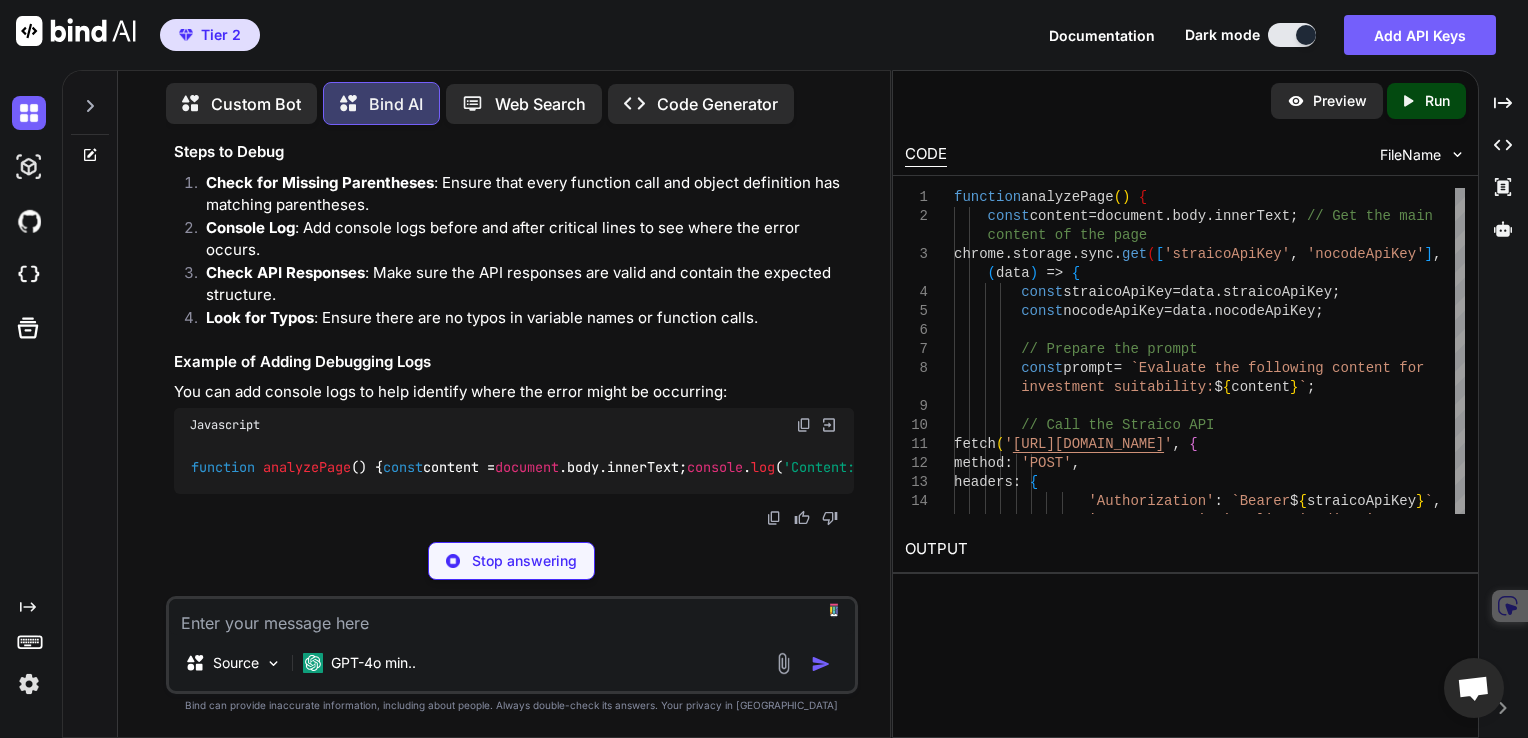 scroll, scrollTop: 36736, scrollLeft: 0, axis: vertical 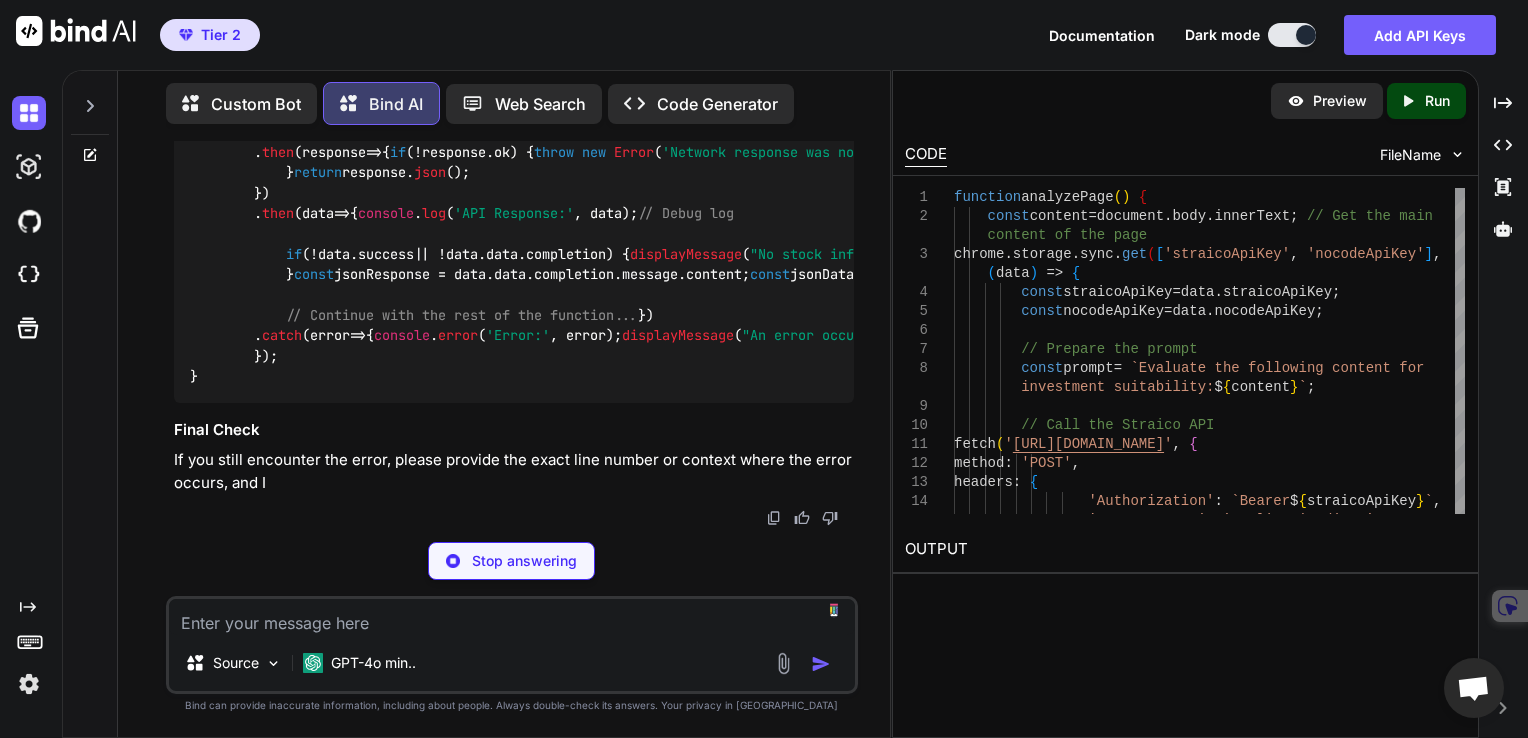 click on "function   analyzePage ( ) {
const  content =  document . body . innerText ;  // Get the main content of the page
chrome. storage . sync . get ([ 'straicoApiKey' ,  'nocodeApiKey' ],  ( data ) =>  {
const  straicoApiKey = data. straicoApiKey ;
const  nocodeApiKey = data. nocodeApiKey ;
// Prepare the prompt
const  prompt =  `Evaluate the following content for investment suitability:  ${content} ` ;
// Call the Straico API
fetch ( '[URL][DOMAIN_NAME]' , {
method :  'POST' ,
headers : {
'Authorization' :  `Bearer  ${straicoApiKey} ` ,
'Content-Type' :  'application/json'
},
body :  JSON . stringify ({
smart_llm_selector :  "quality" ,
message : prompt,
replace_failed_models :  true
})
})
. then ( response  =>  {
if  (!response. ok throw   new" at bounding box center (514, -523) 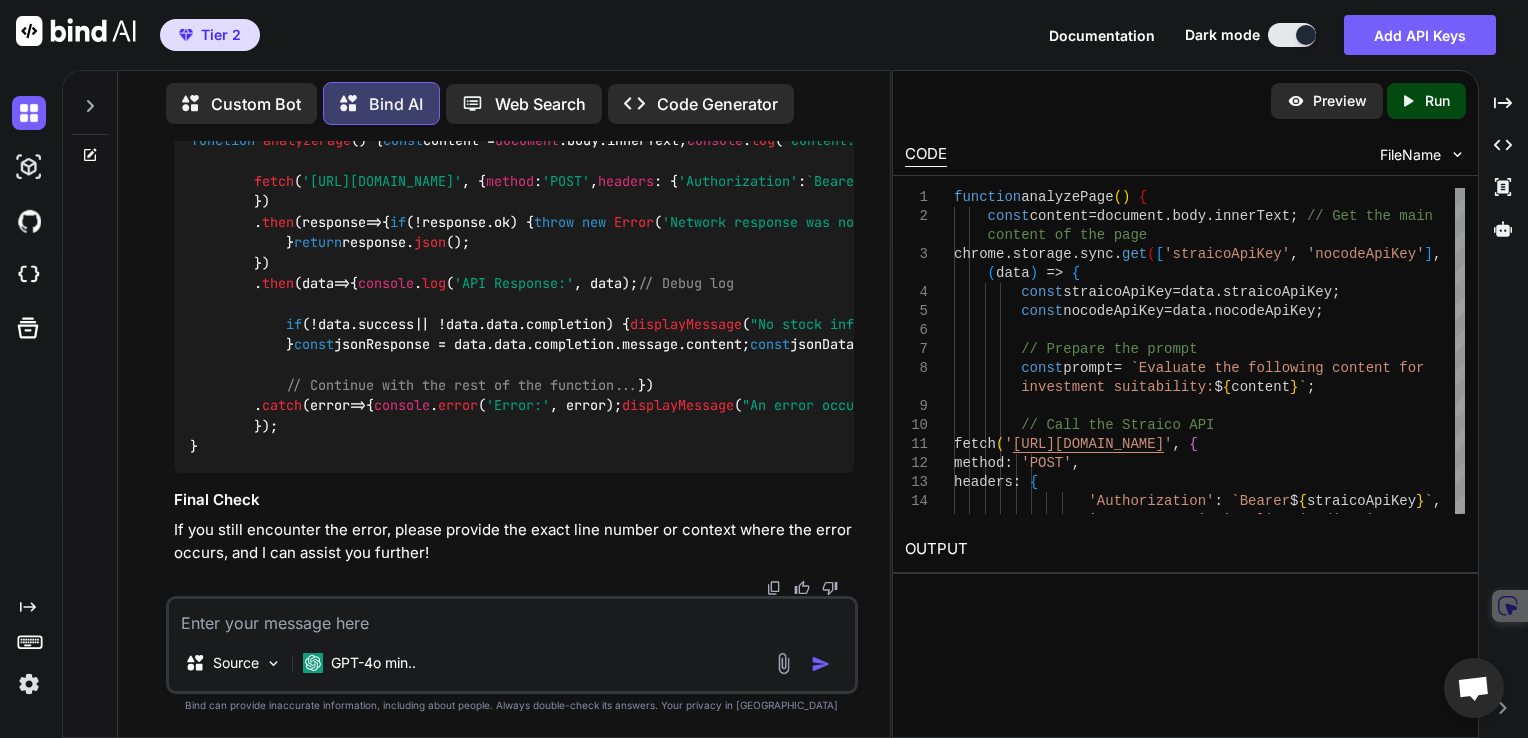 scroll, scrollTop: 36533, scrollLeft: 0, axis: vertical 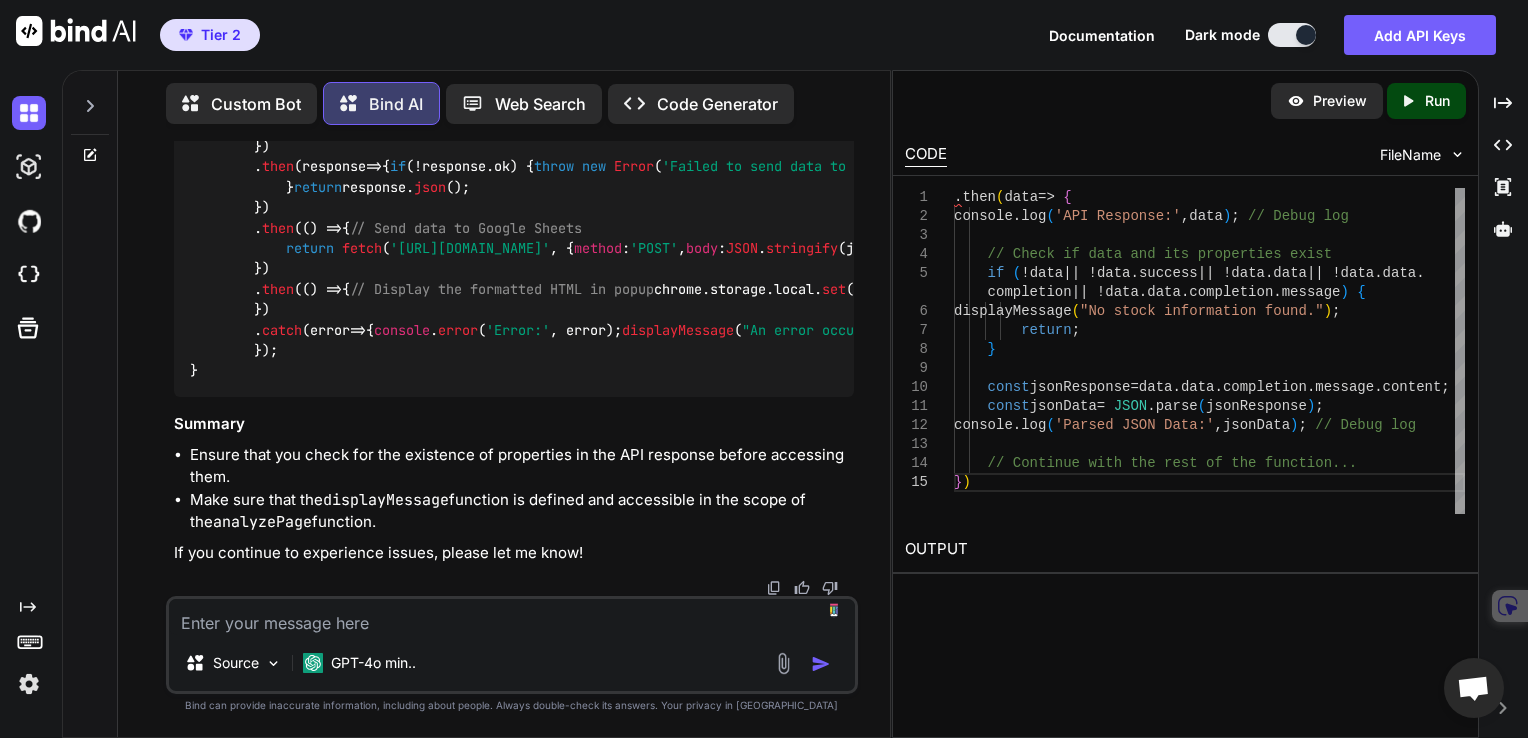 click at bounding box center (804, -833) 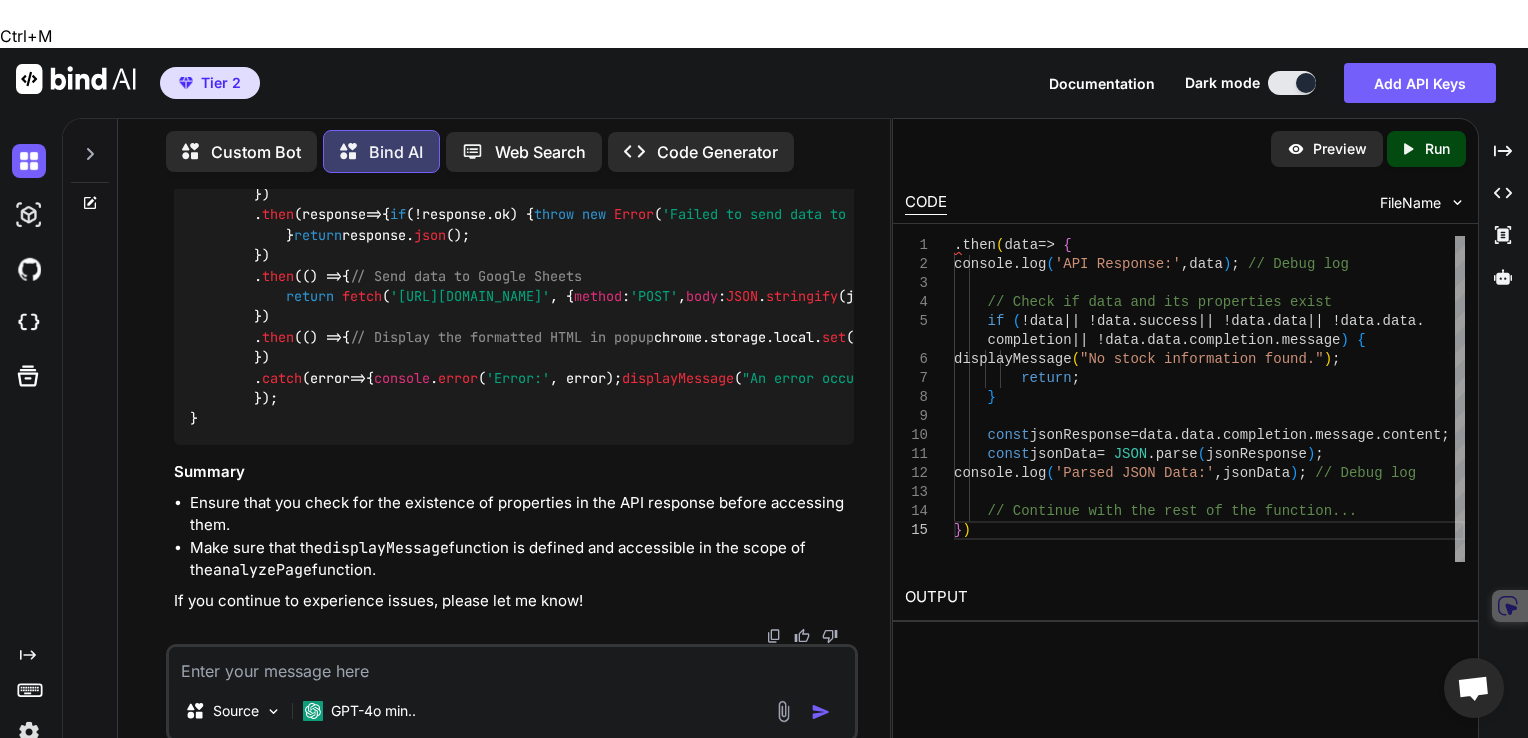 drag, startPoint x: 693, startPoint y: 487, endPoint x: 172, endPoint y: 270, distance: 564.38464 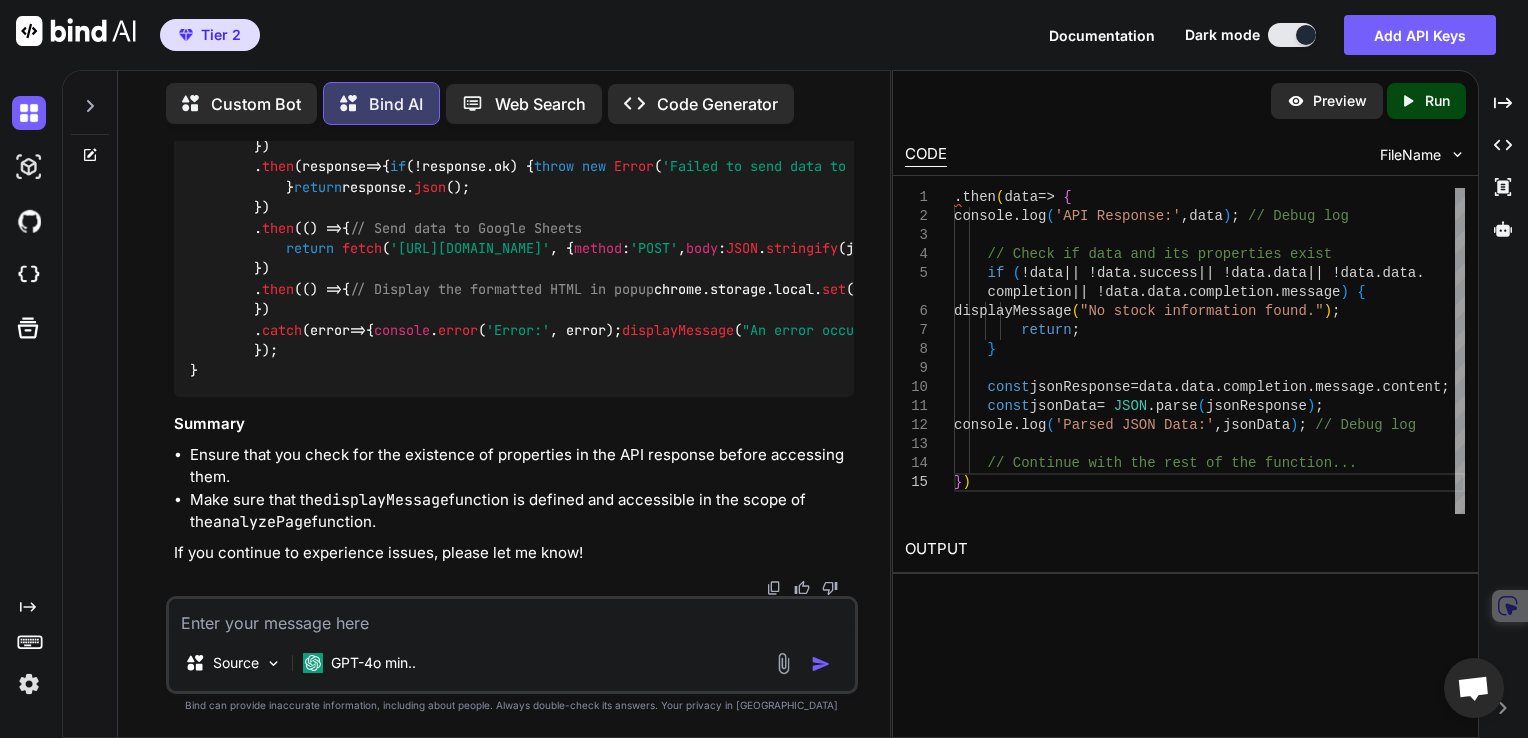 scroll, scrollTop: 40254, scrollLeft: 0, axis: vertical 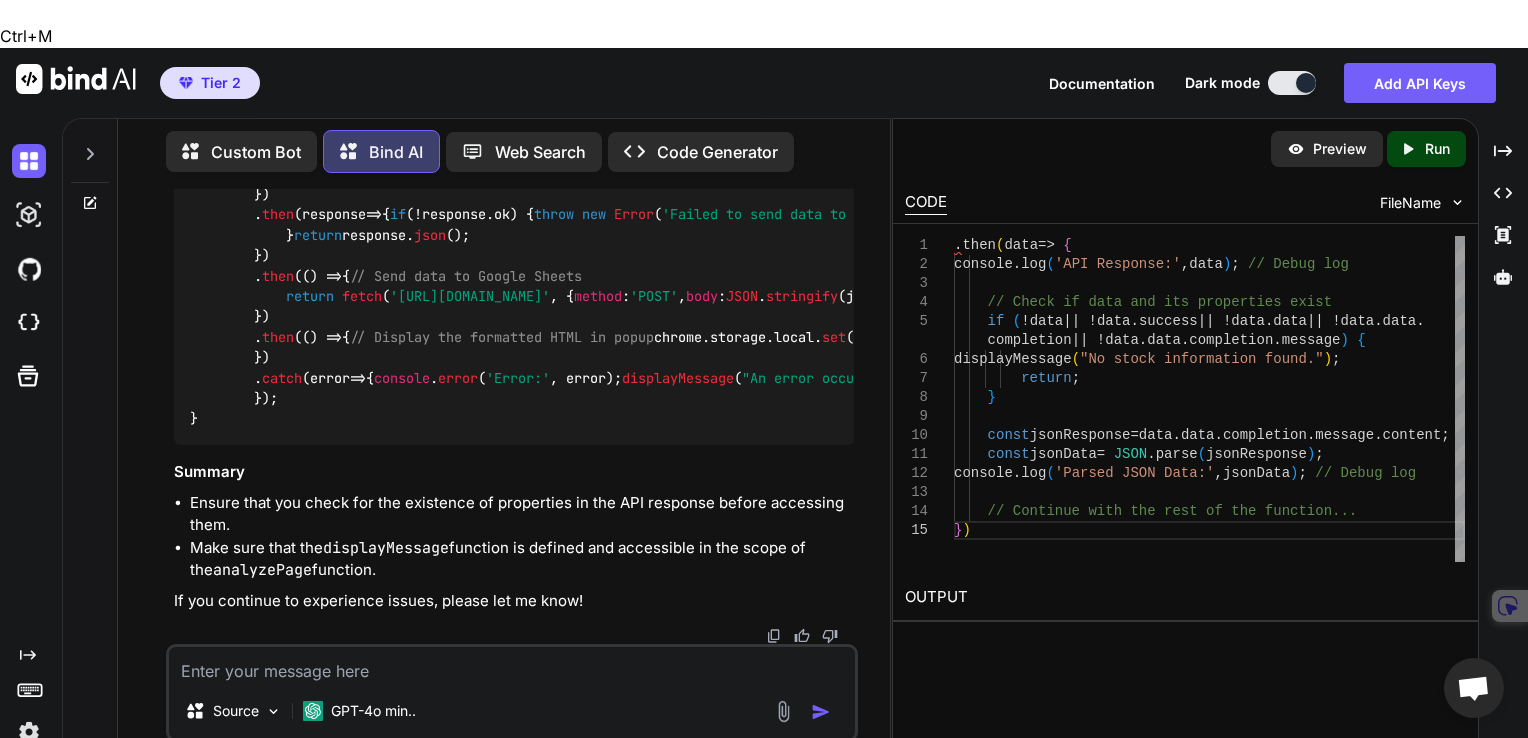drag, startPoint x: 653, startPoint y: 527, endPoint x: 224, endPoint y: 526, distance: 429.00116 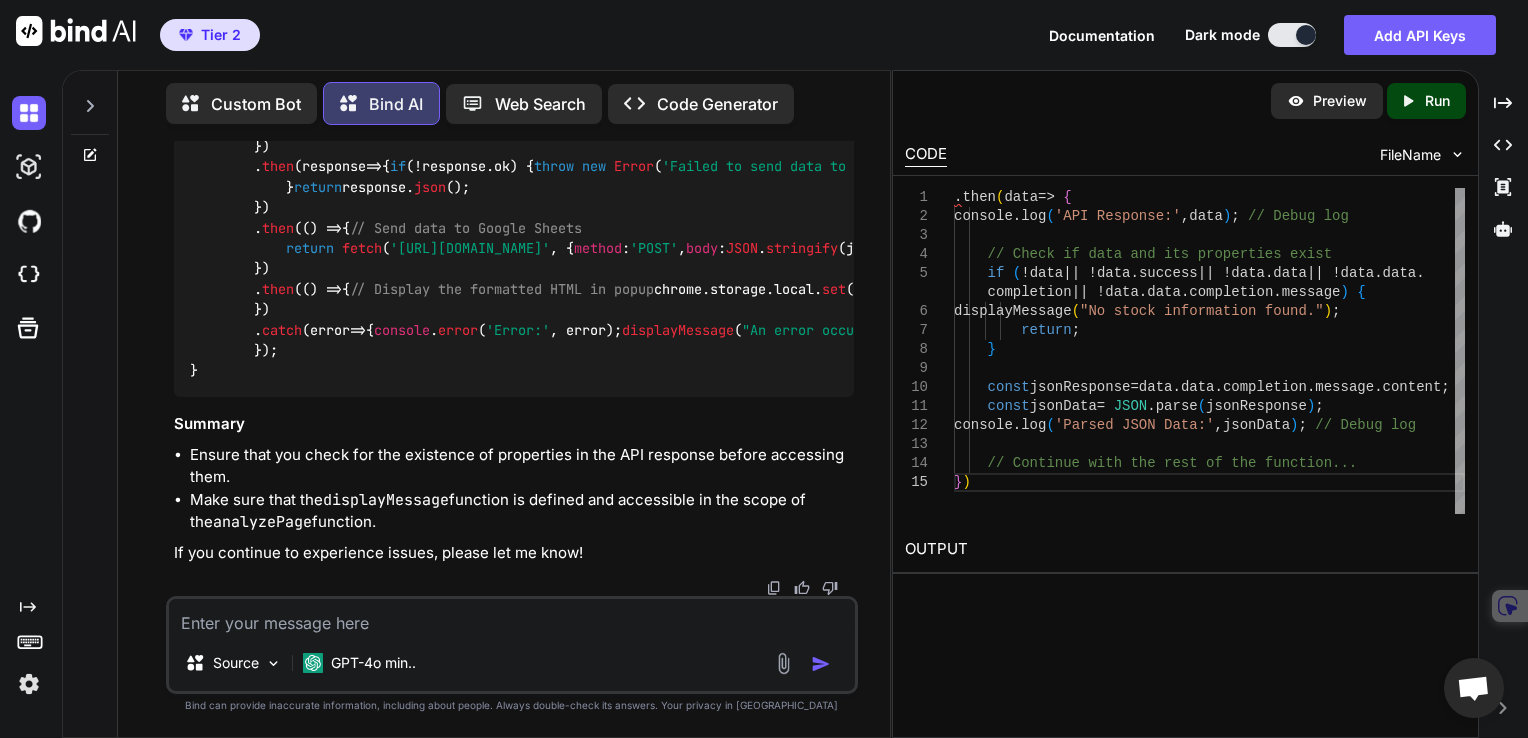 click at bounding box center (512, 617) 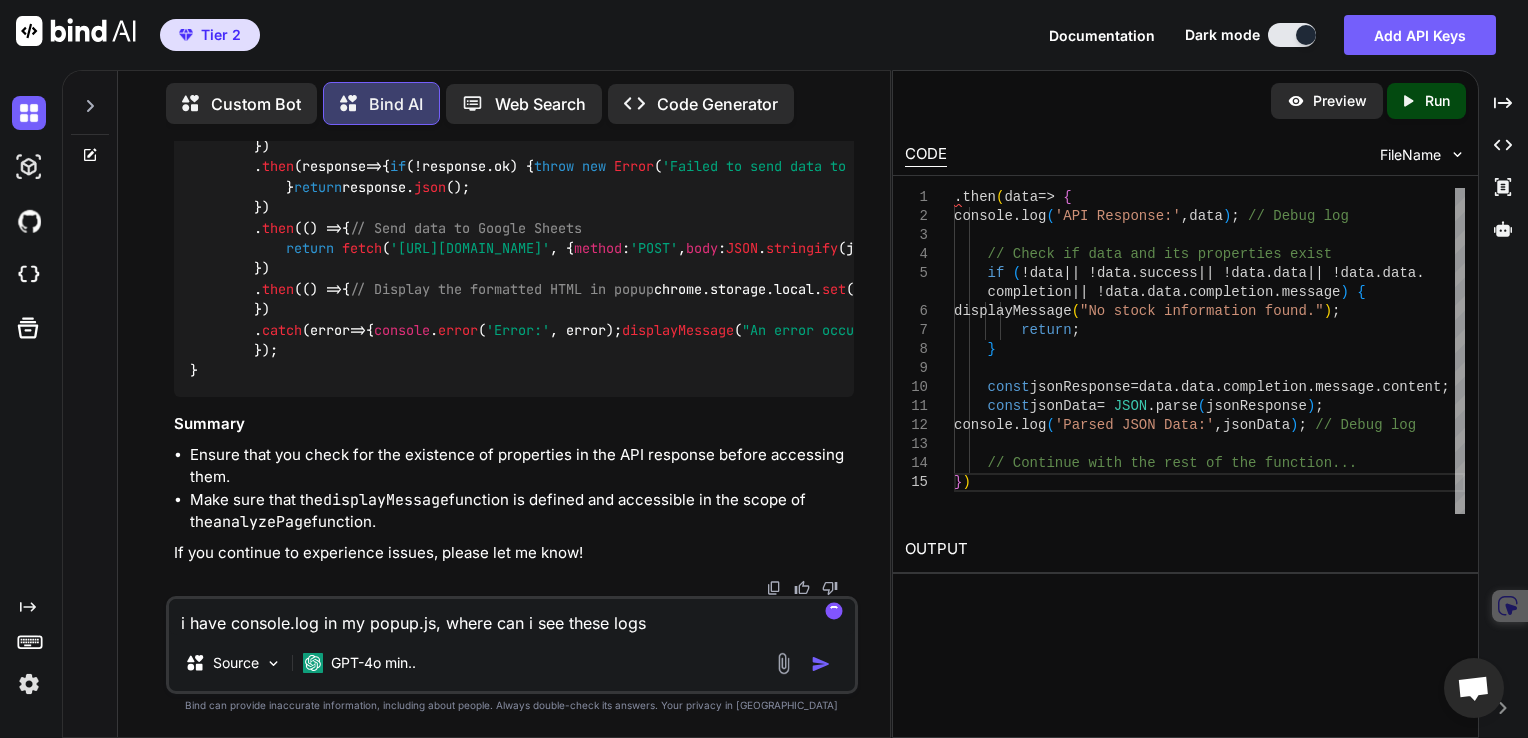type on "i have console.log in my popup.js, where can i see these logs?" 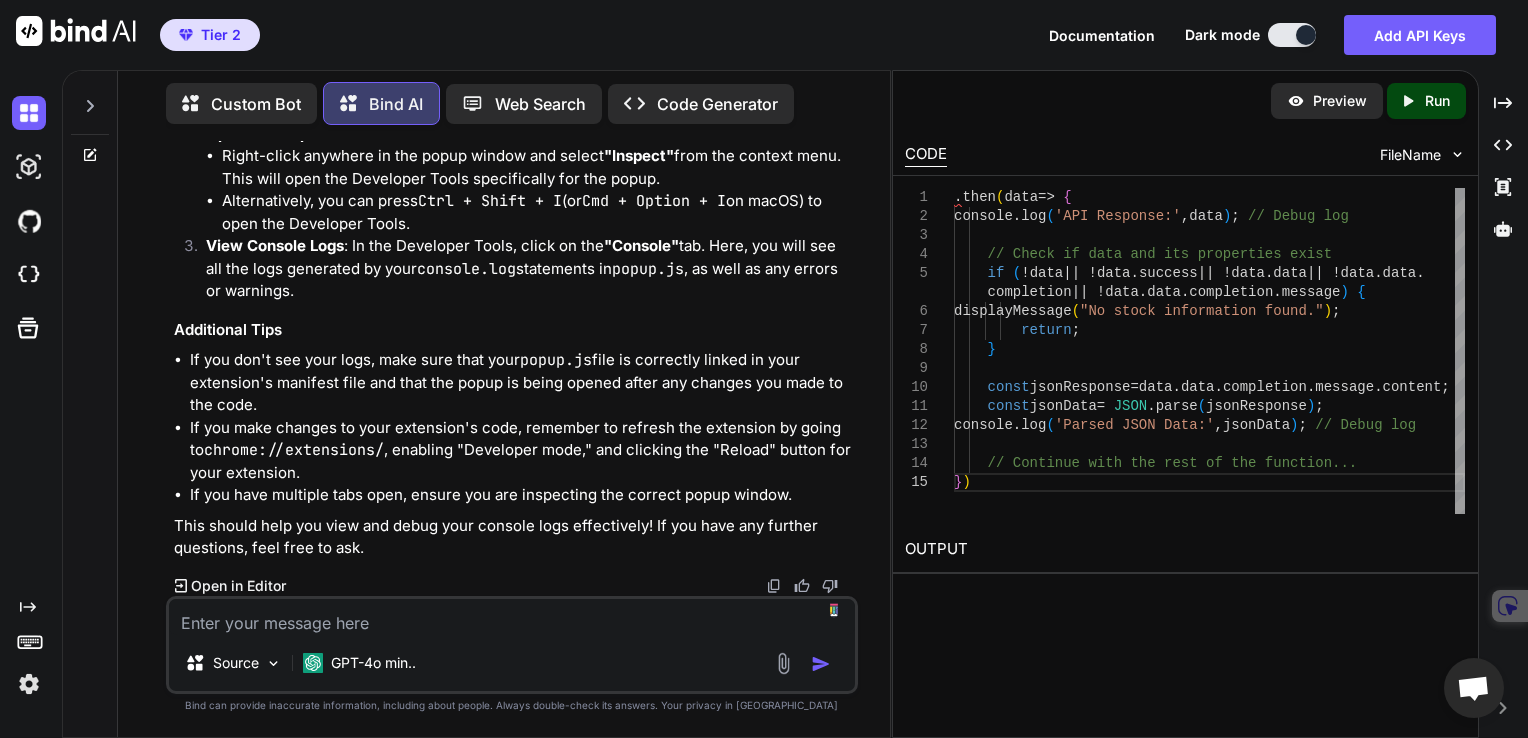 scroll, scrollTop: 42466, scrollLeft: 0, axis: vertical 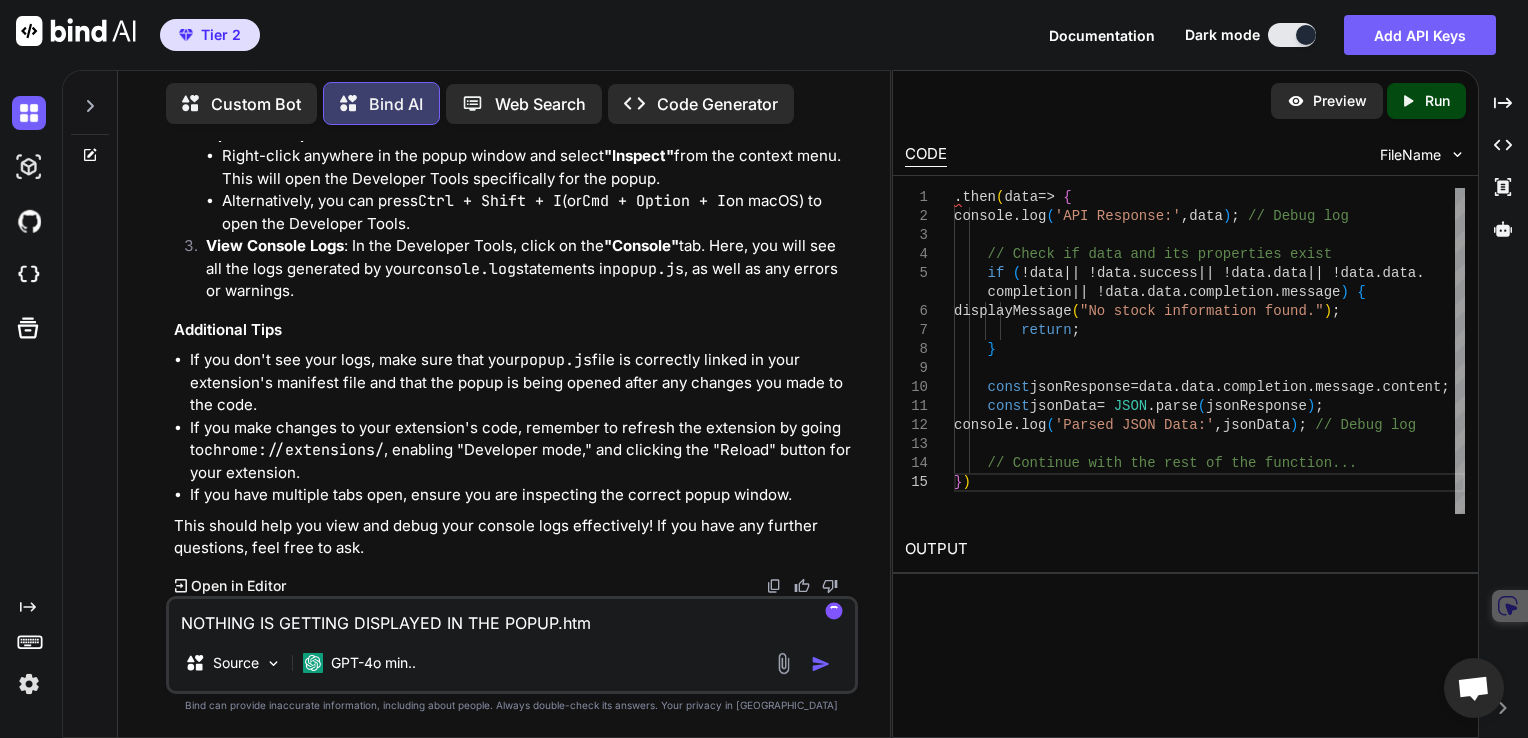 type on "NOTHING IS GETTING DISPLAYED IN THE POPUP.html" 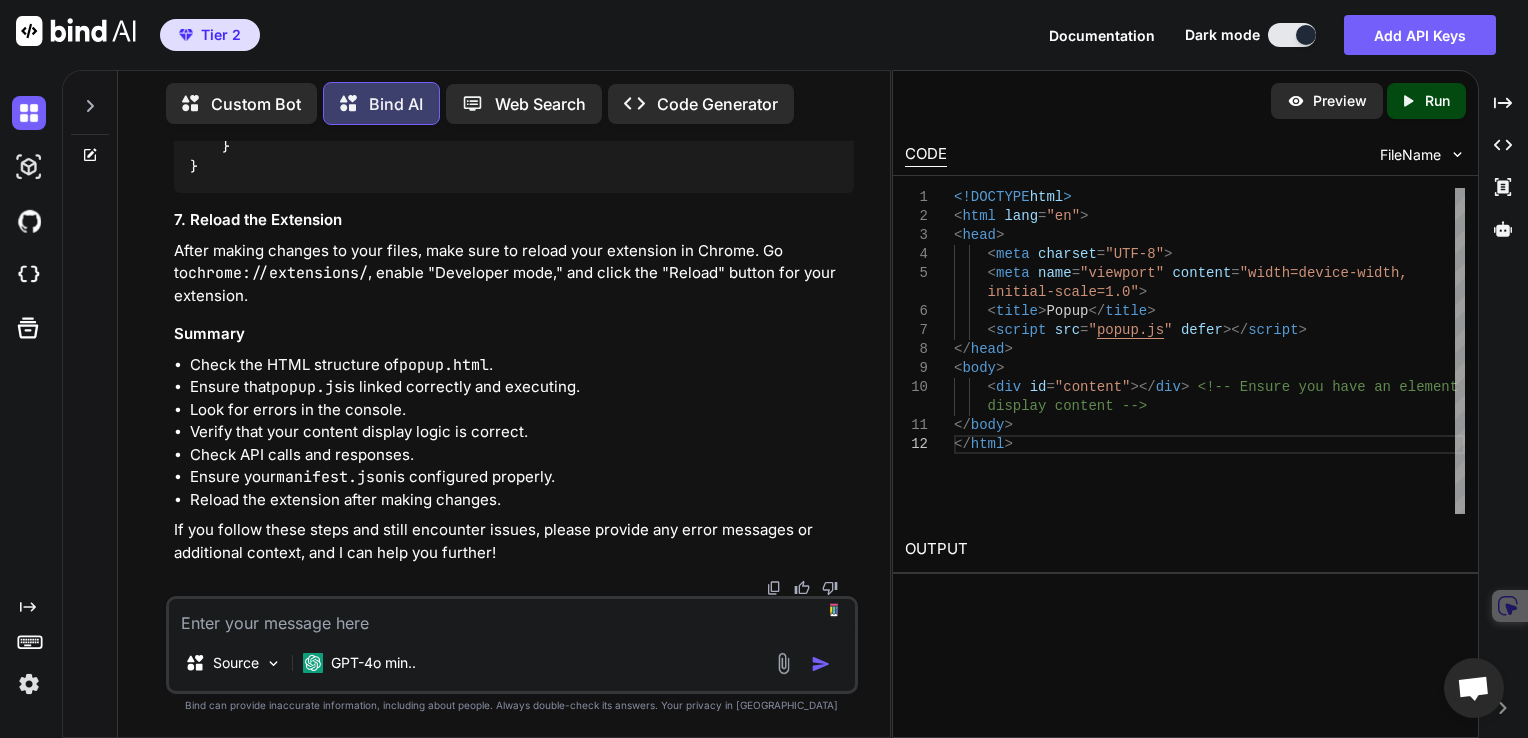 scroll, scrollTop: 43554, scrollLeft: 0, axis: vertical 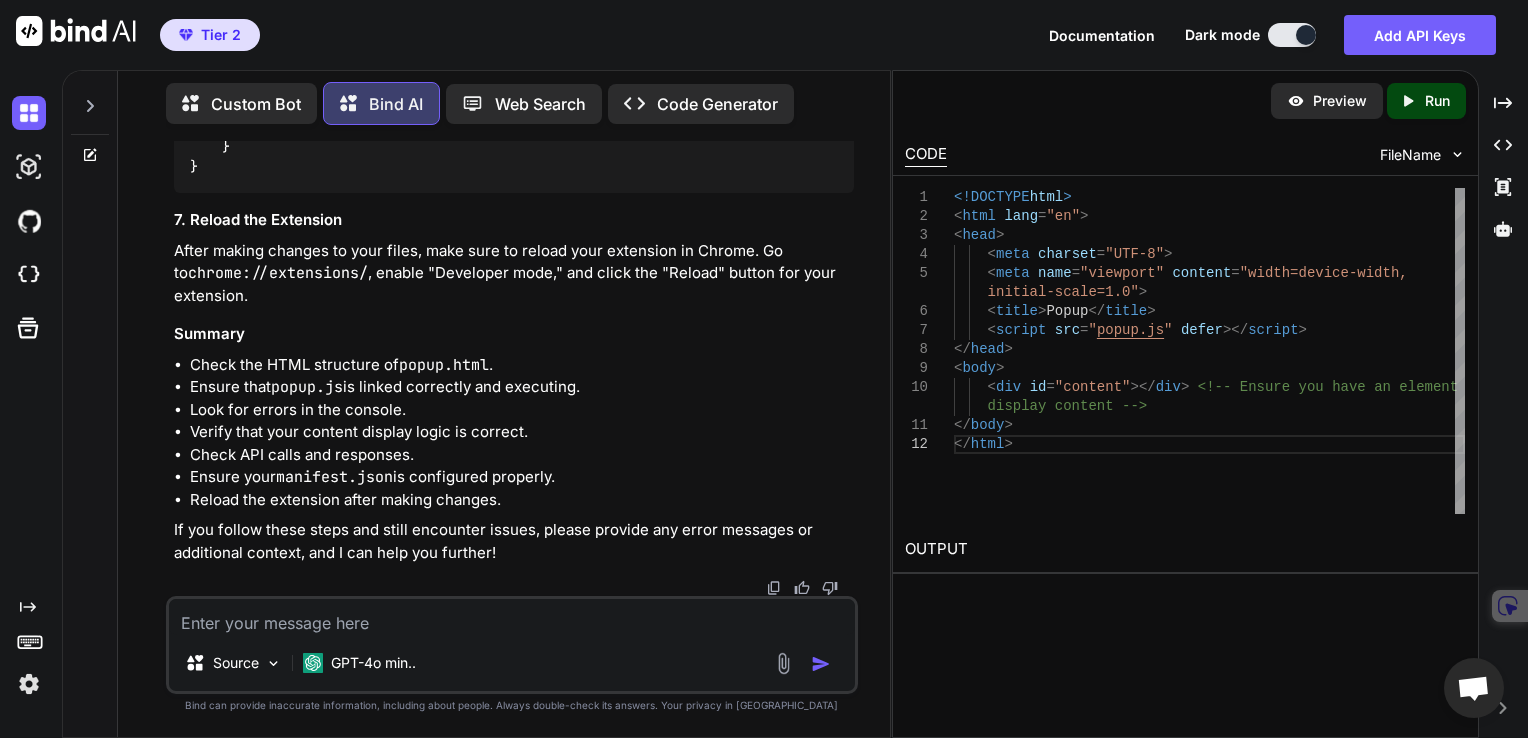 click at bounding box center [804, -678] 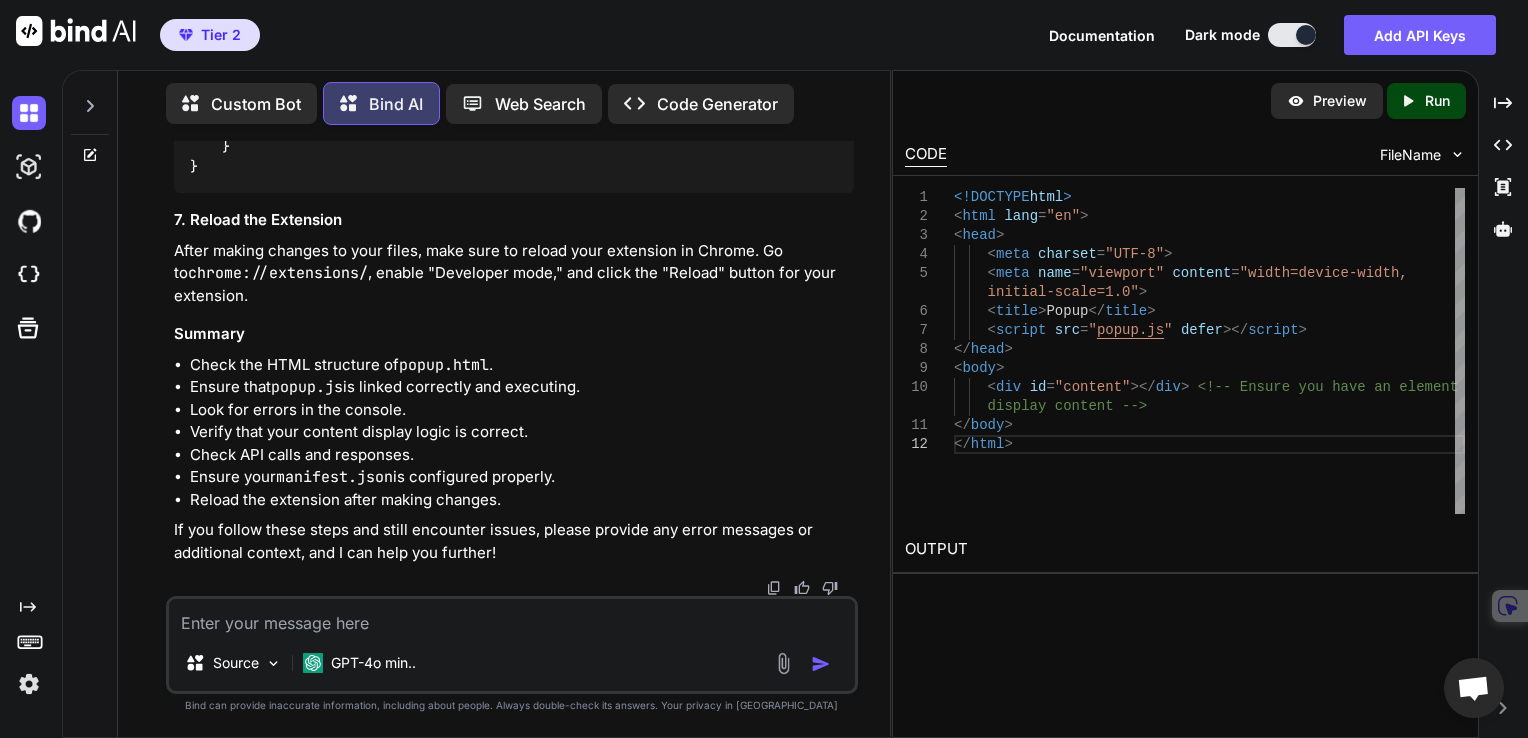 scroll, scrollTop: 45108, scrollLeft: 0, axis: vertical 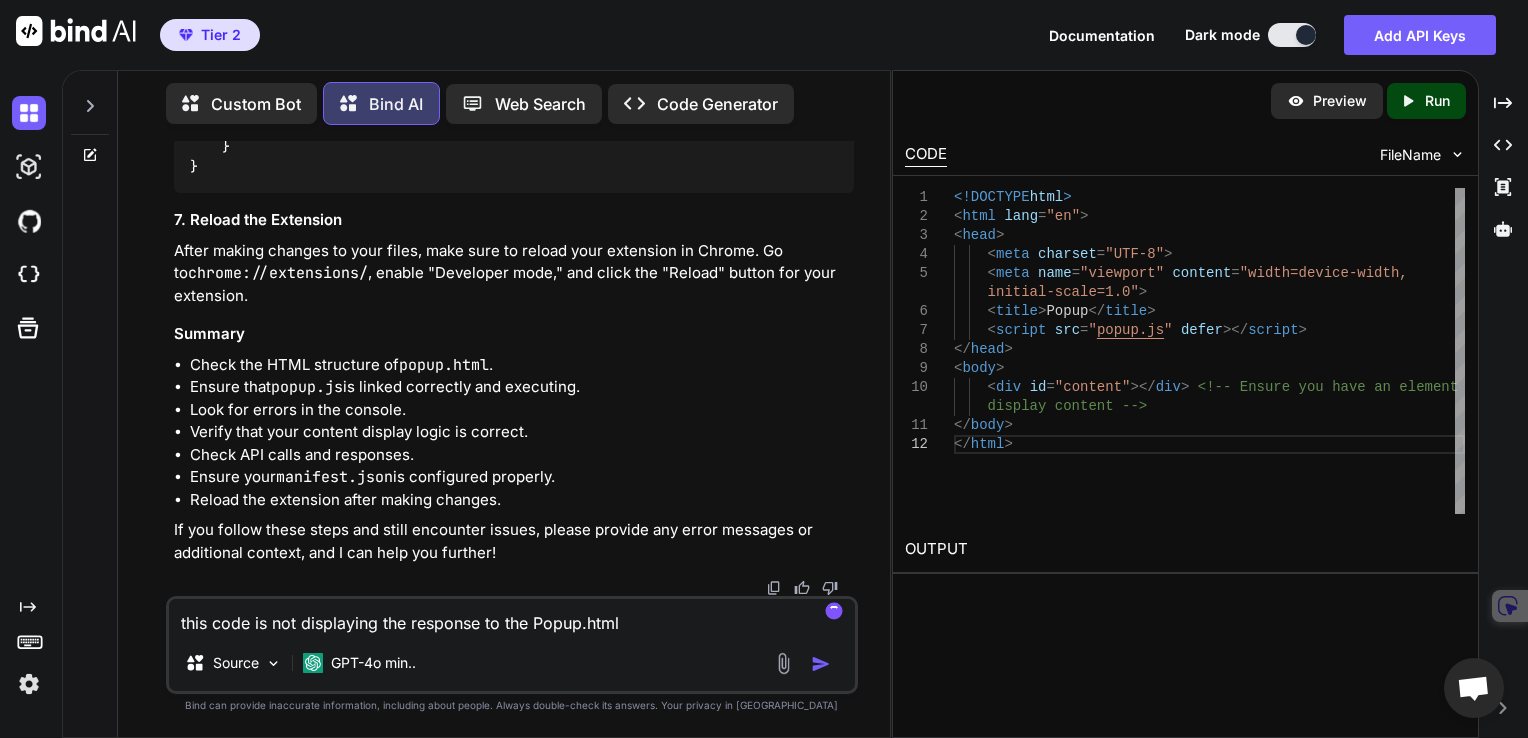 paste on "document.addEventListener('DOMContentLoaded', () => {
chrome.storage.local.get(['formattedHtml', 'message'], (data) => {
const contentDiv = document.getElementById('content');
if (data.formattedHtml) {
contentDiv.innerHTML = data.formattedHtml;
} else if (data.message) {
contentDiv.innerHTML = `<p>${data.message}</p>`;
} else {
contentDiv.innerHTML = '<p>No data available.</p>';
}
});
document.getElementById('optionsButton').addEventListener('click', () => {
chrome.runtime.openOptionsPage();
});
document.getElementById('analyzeButton').addEventListener('click', () => {
chrome.tabs.query({ active: true, currentWindow: true }, (tabs) => {
chrome.scripting.executeScript({
target: { tabId: tabs[0].id },
function: analyzePage
});
});
});
}); // End of DOMContentLoaded event listener
function analyzePage() {
const content = docu..." 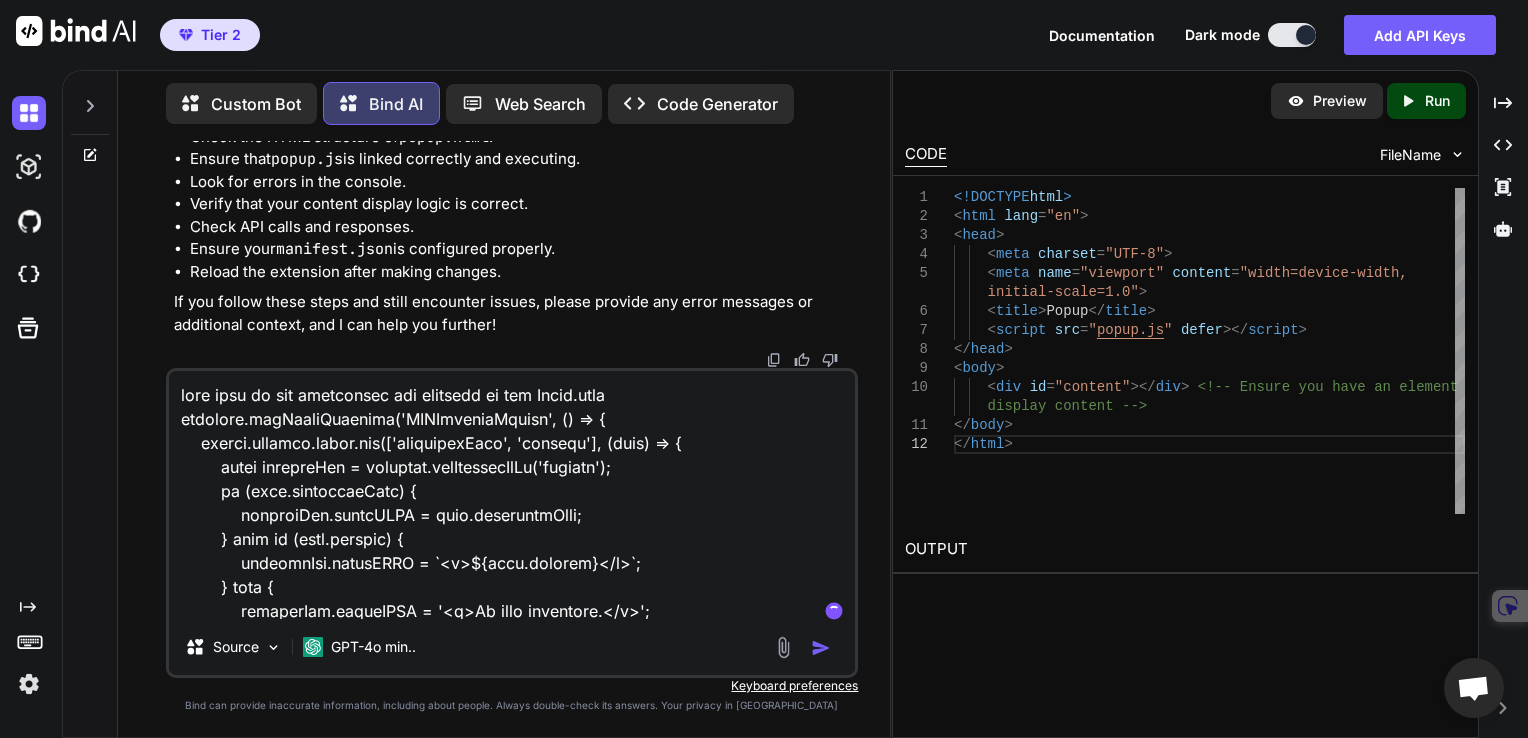 scroll, scrollTop: 3410, scrollLeft: 0, axis: vertical 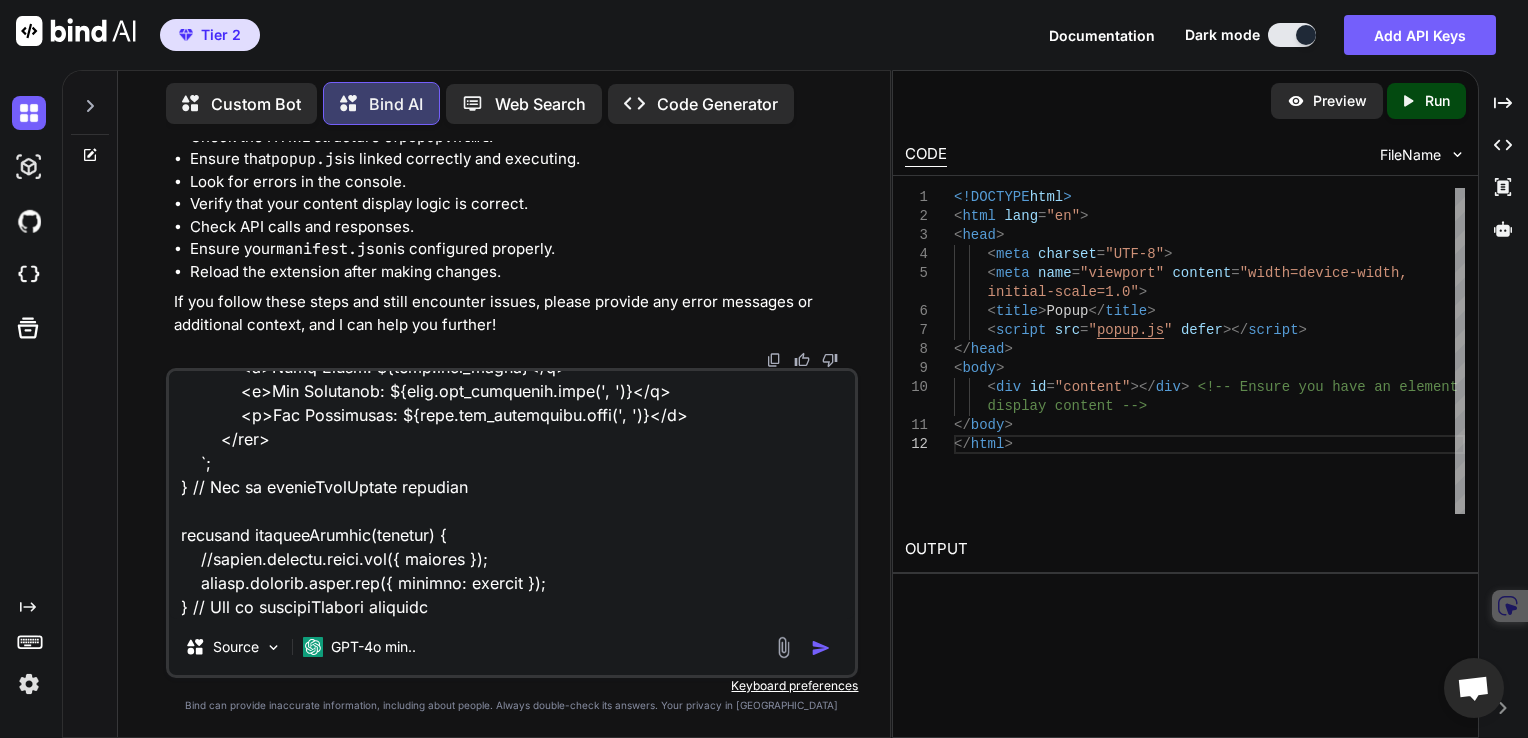 type 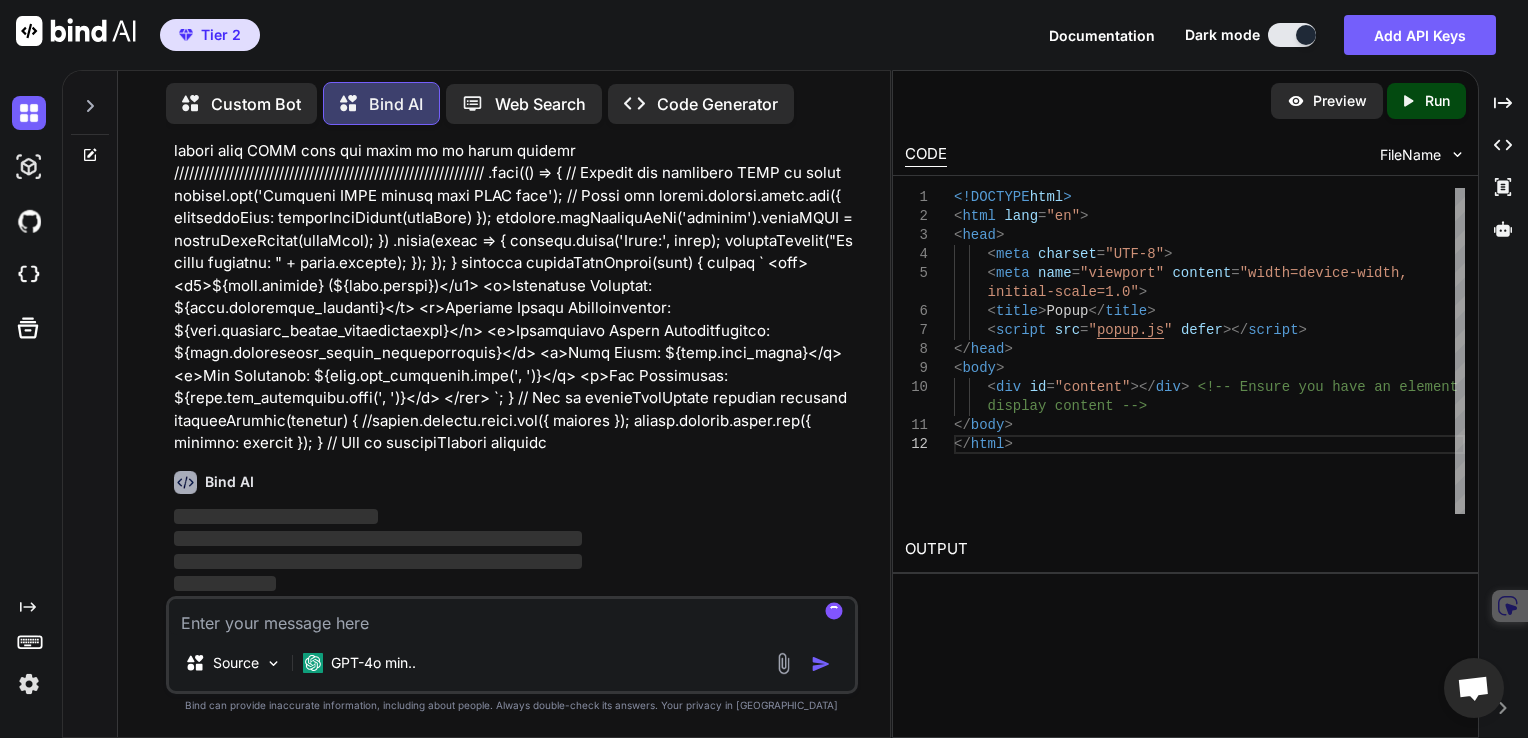 scroll, scrollTop: 0, scrollLeft: 0, axis: both 